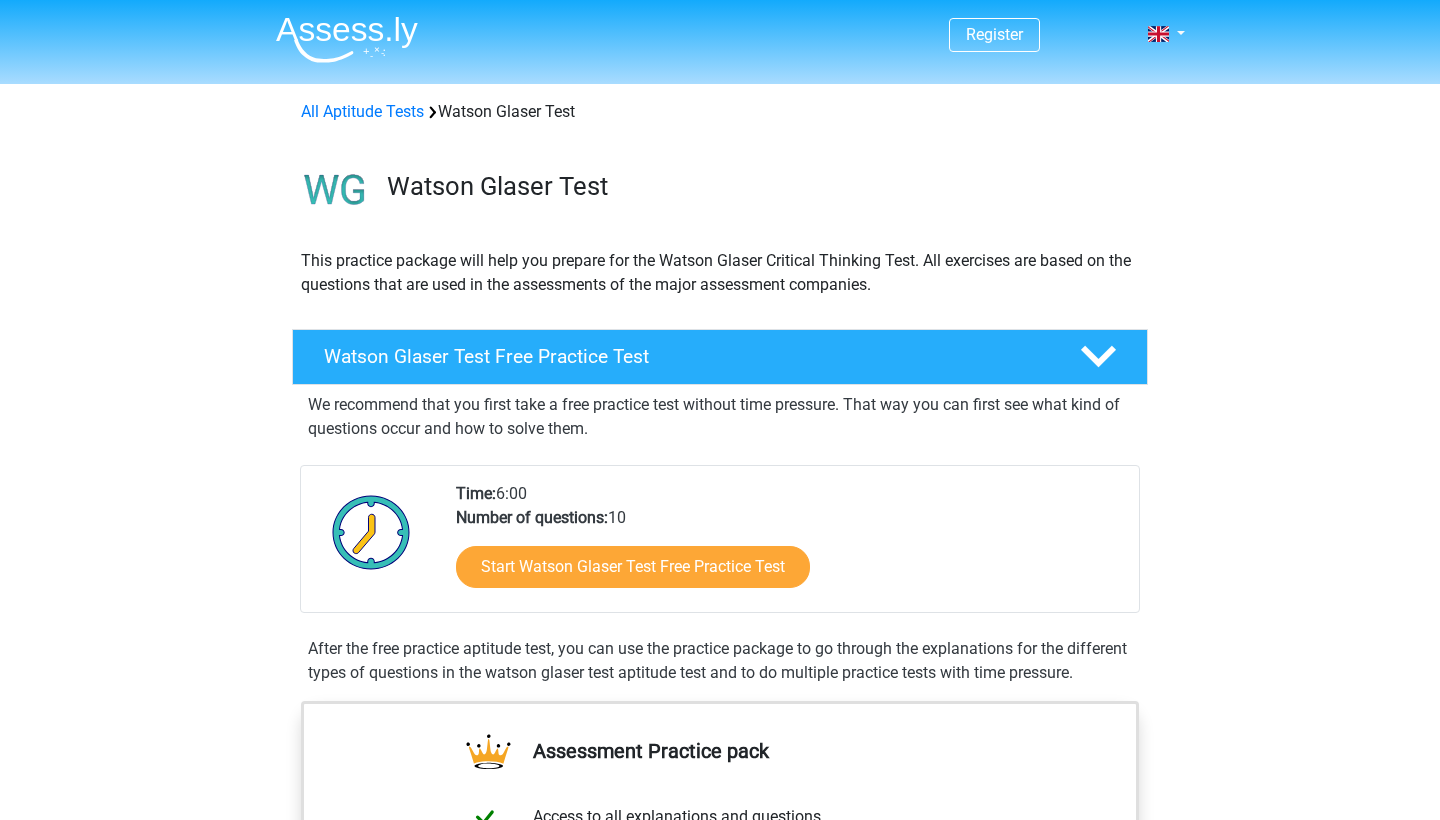 scroll, scrollTop: 0, scrollLeft: 0, axis: both 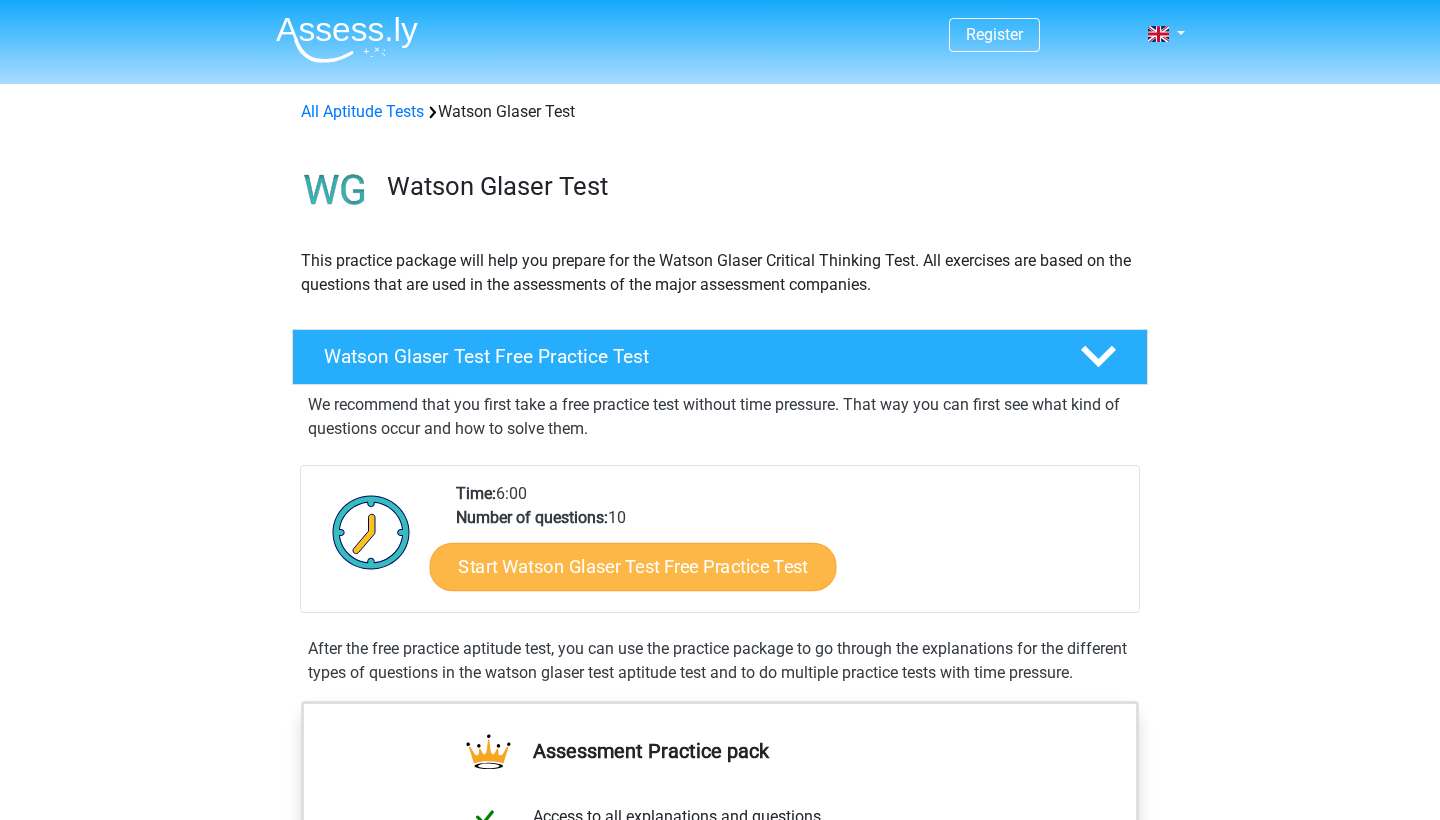 click on "Start Watson Glaser Test
Free Practice Test" at bounding box center (633, 567) 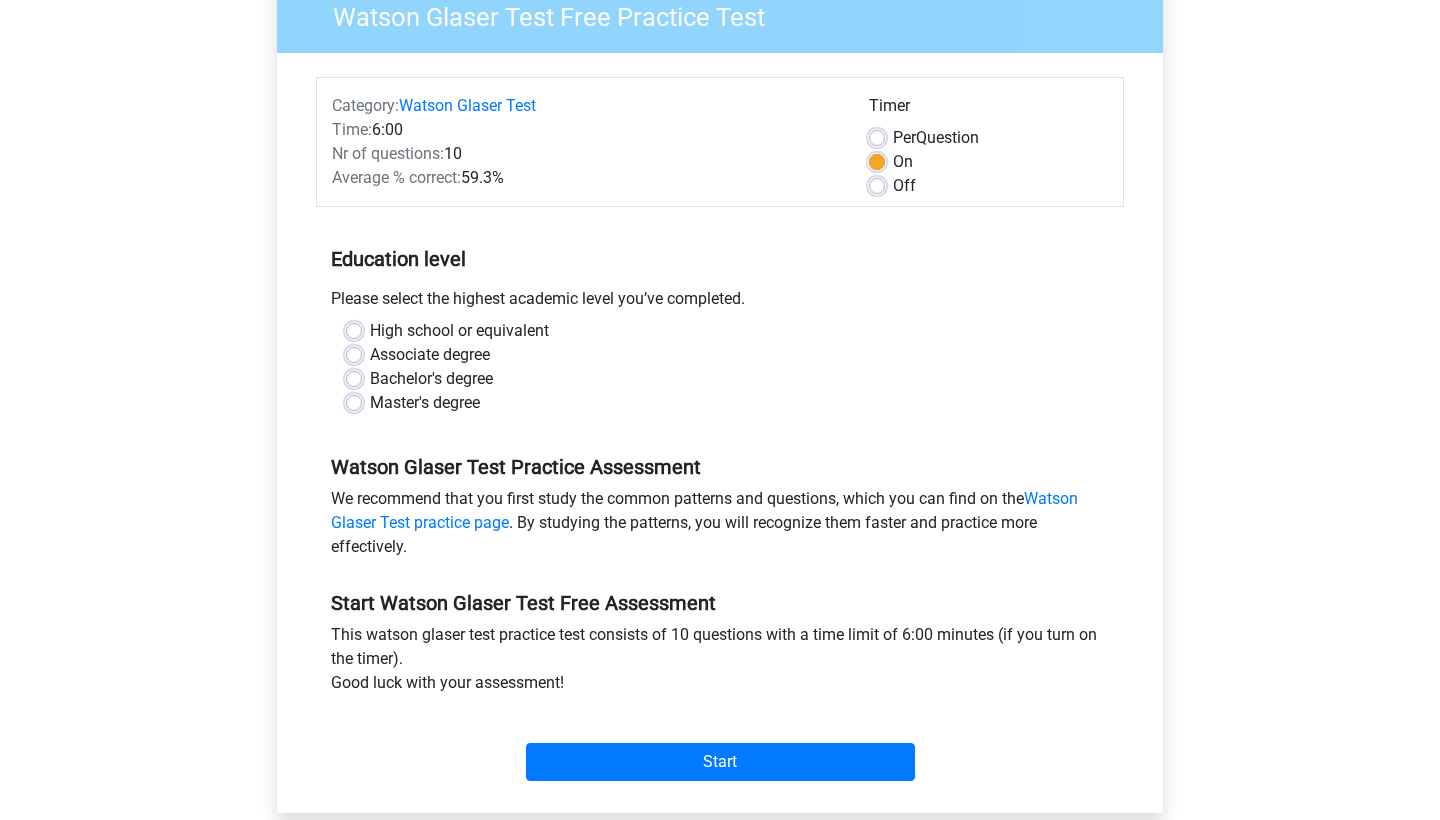 scroll, scrollTop: 183, scrollLeft: 0, axis: vertical 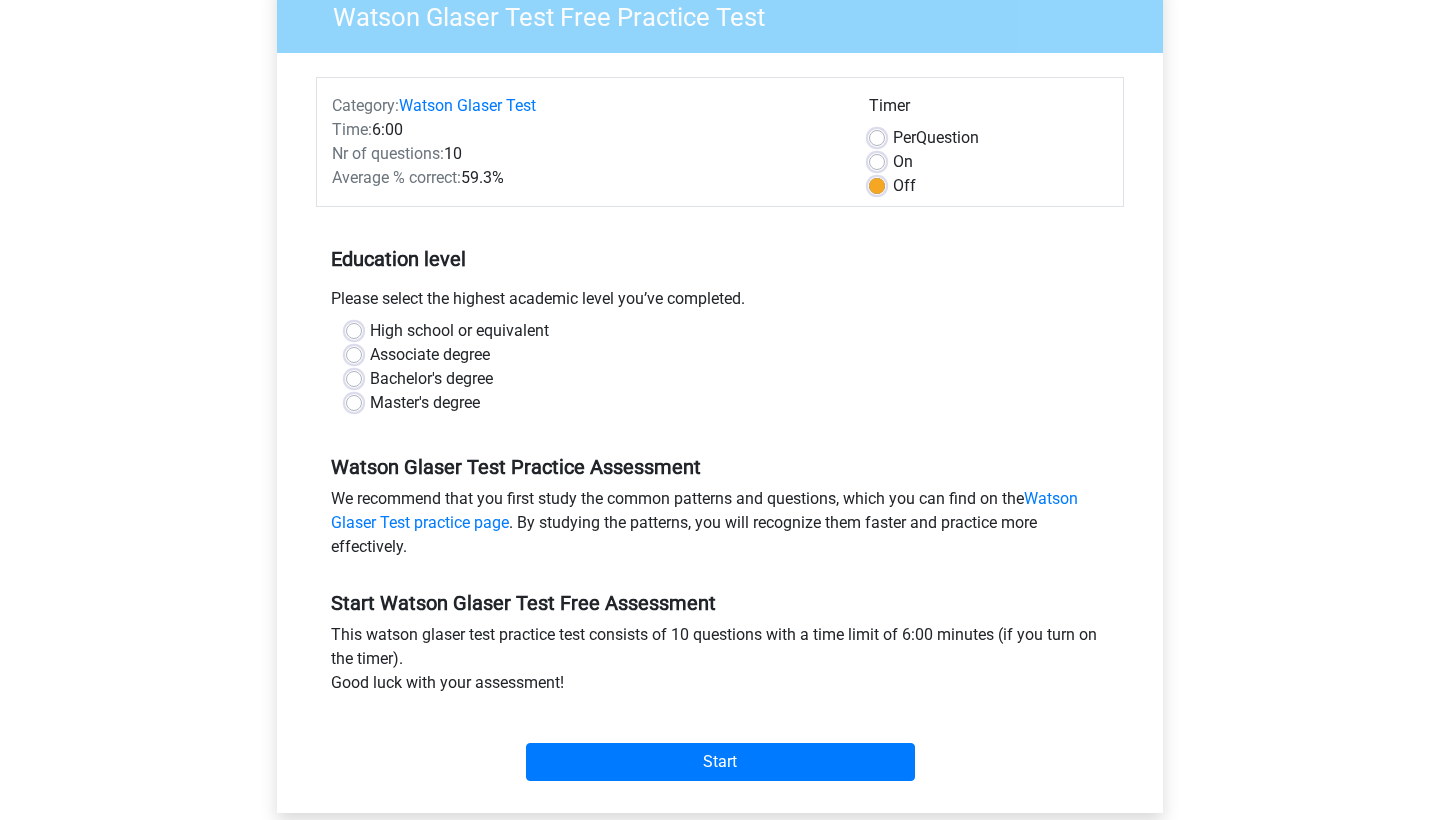 click on "Bachelor's degree" at bounding box center (431, 379) 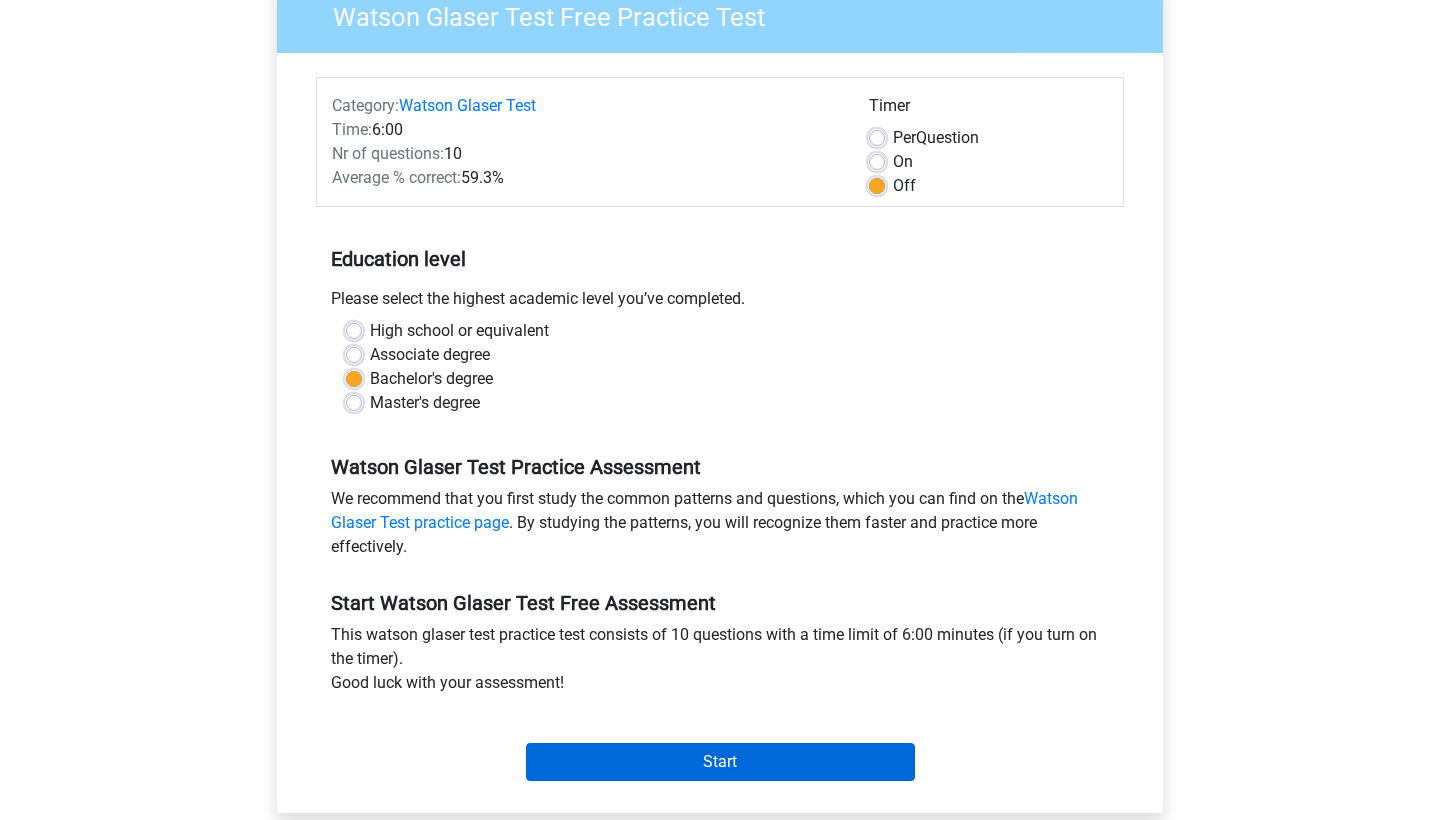 click on "Start" at bounding box center (720, 762) 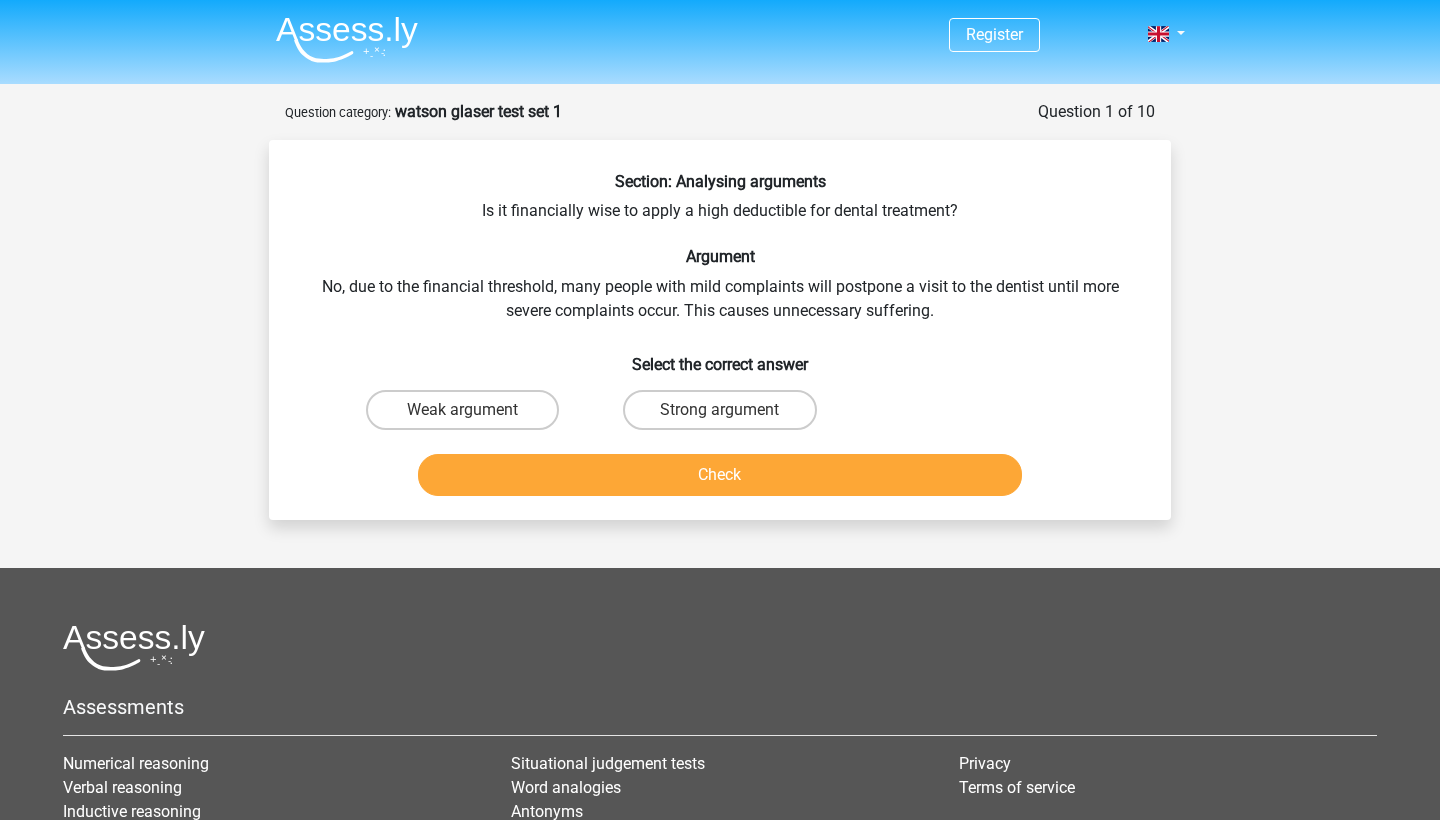 scroll, scrollTop: 0, scrollLeft: 0, axis: both 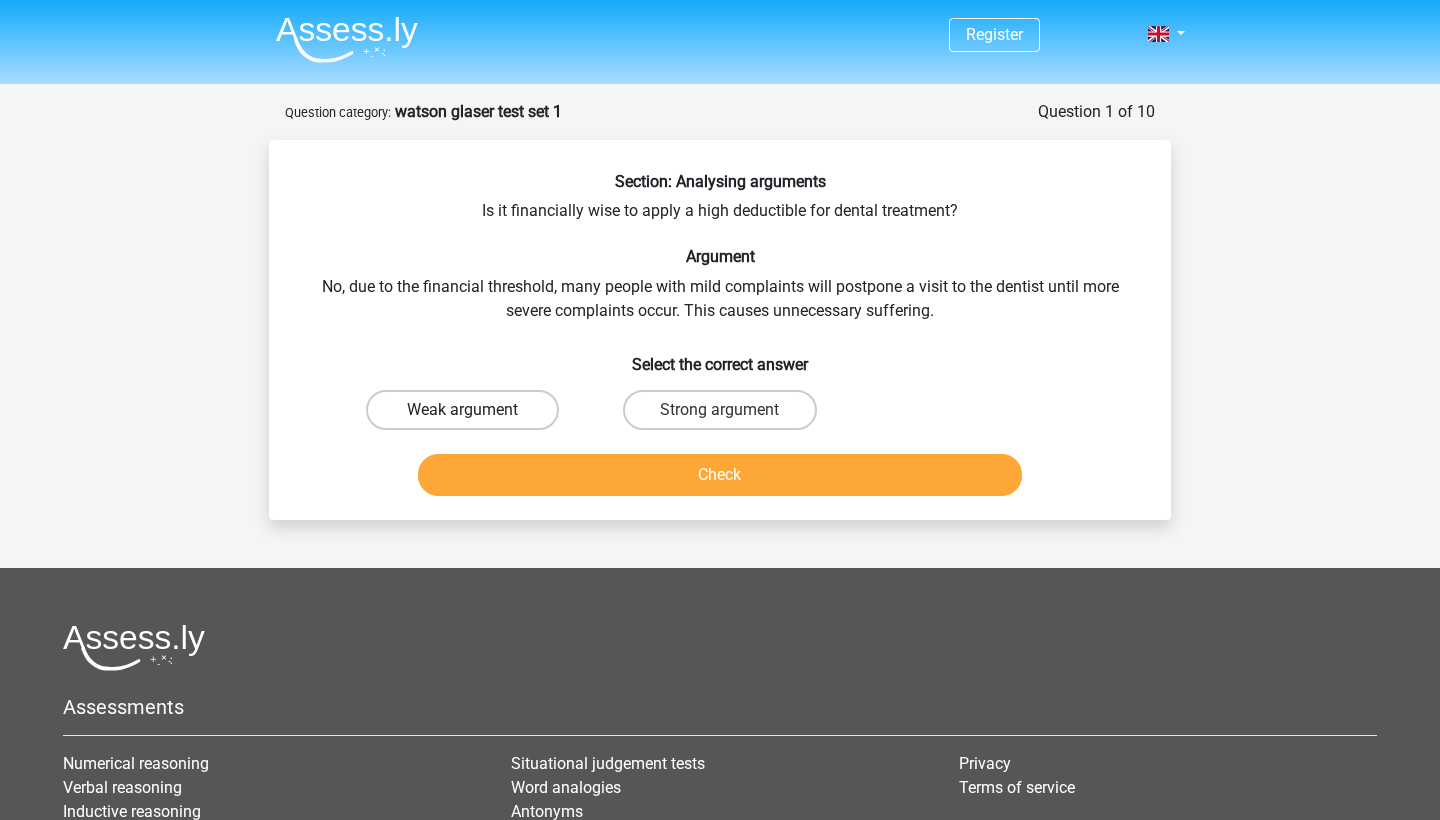 click on "Weak argument" at bounding box center (462, 410) 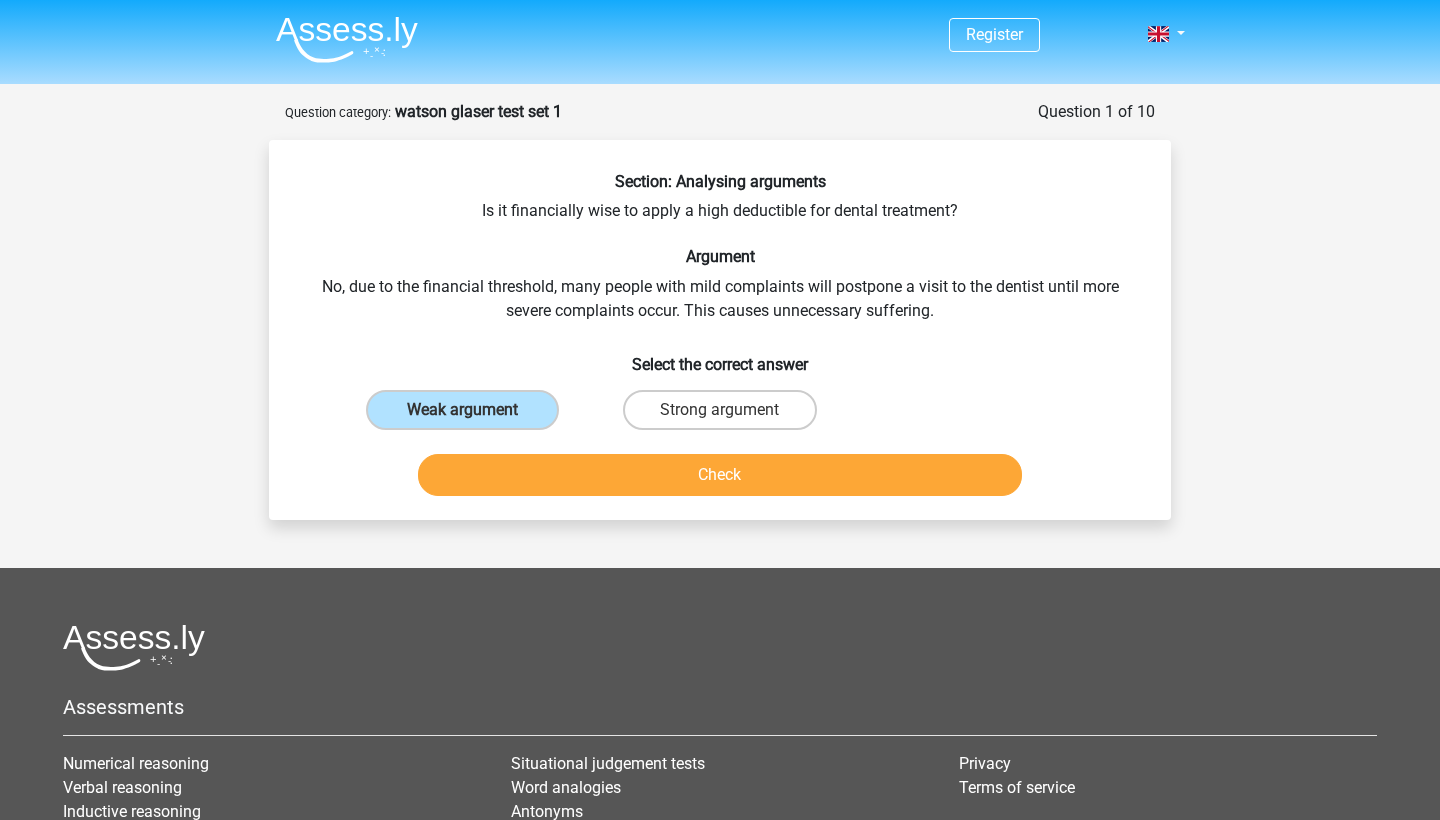 click on "Check" at bounding box center [720, 475] 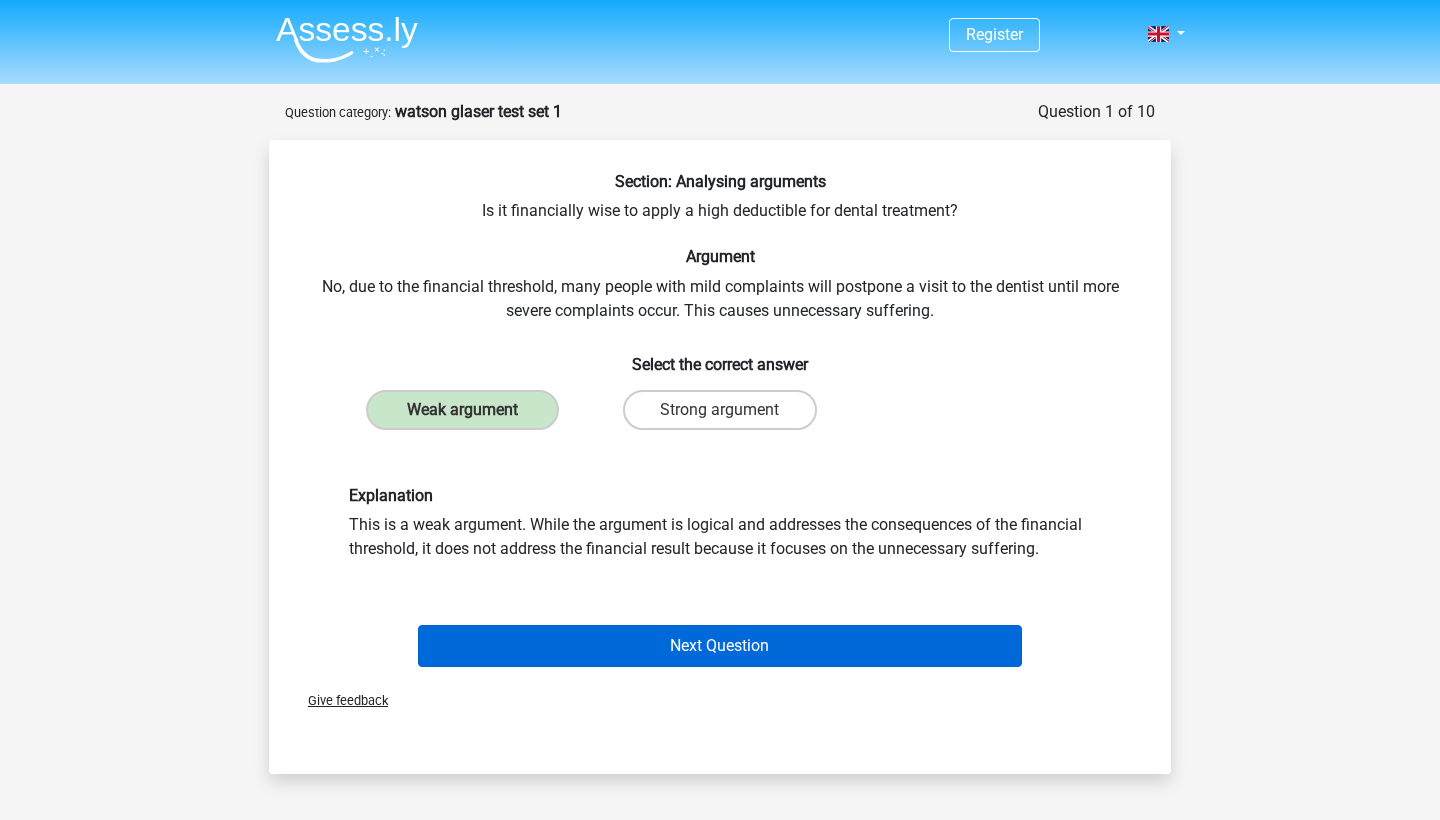 click on "Next Question" at bounding box center [720, 646] 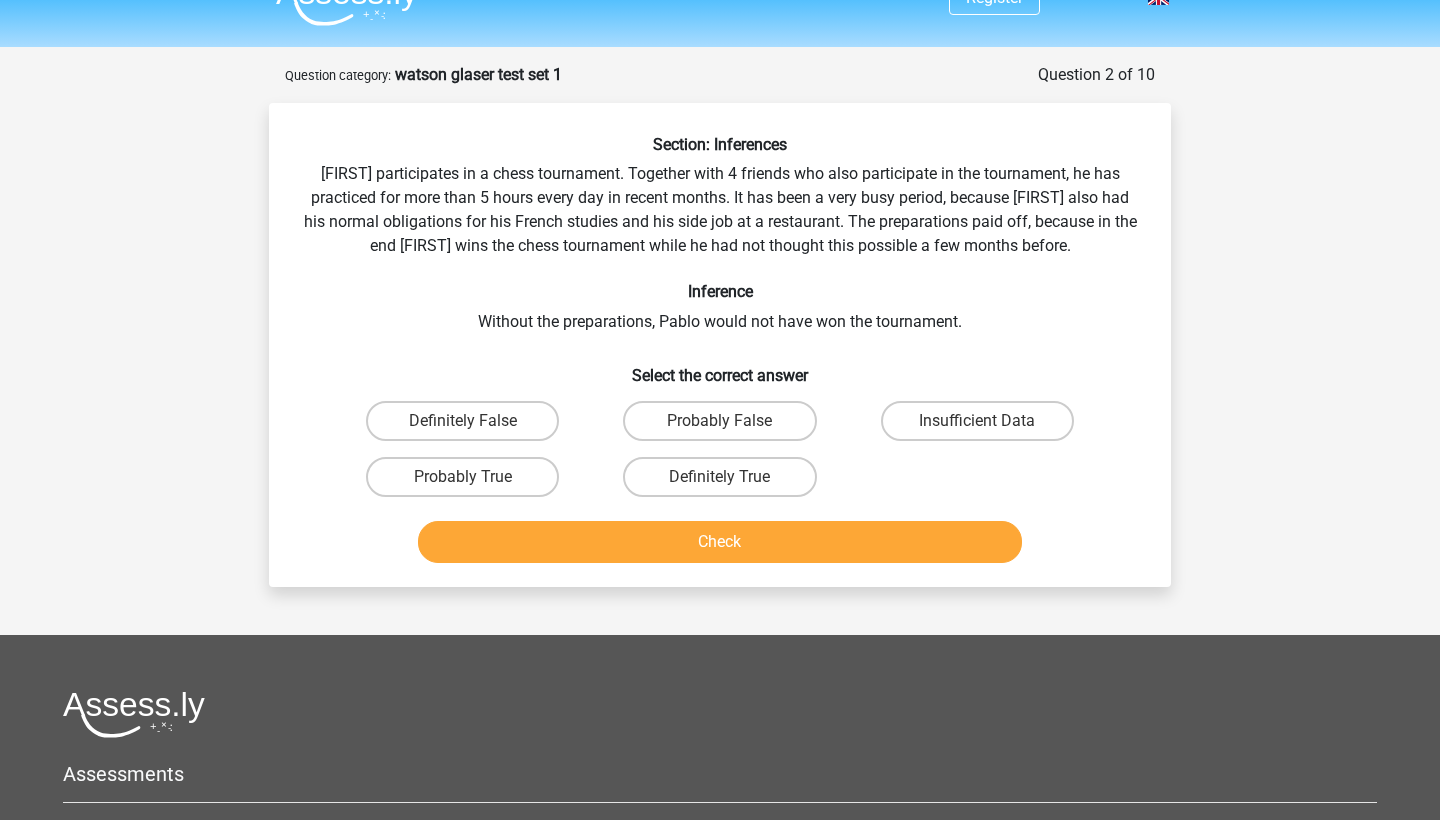 scroll, scrollTop: 37, scrollLeft: 0, axis: vertical 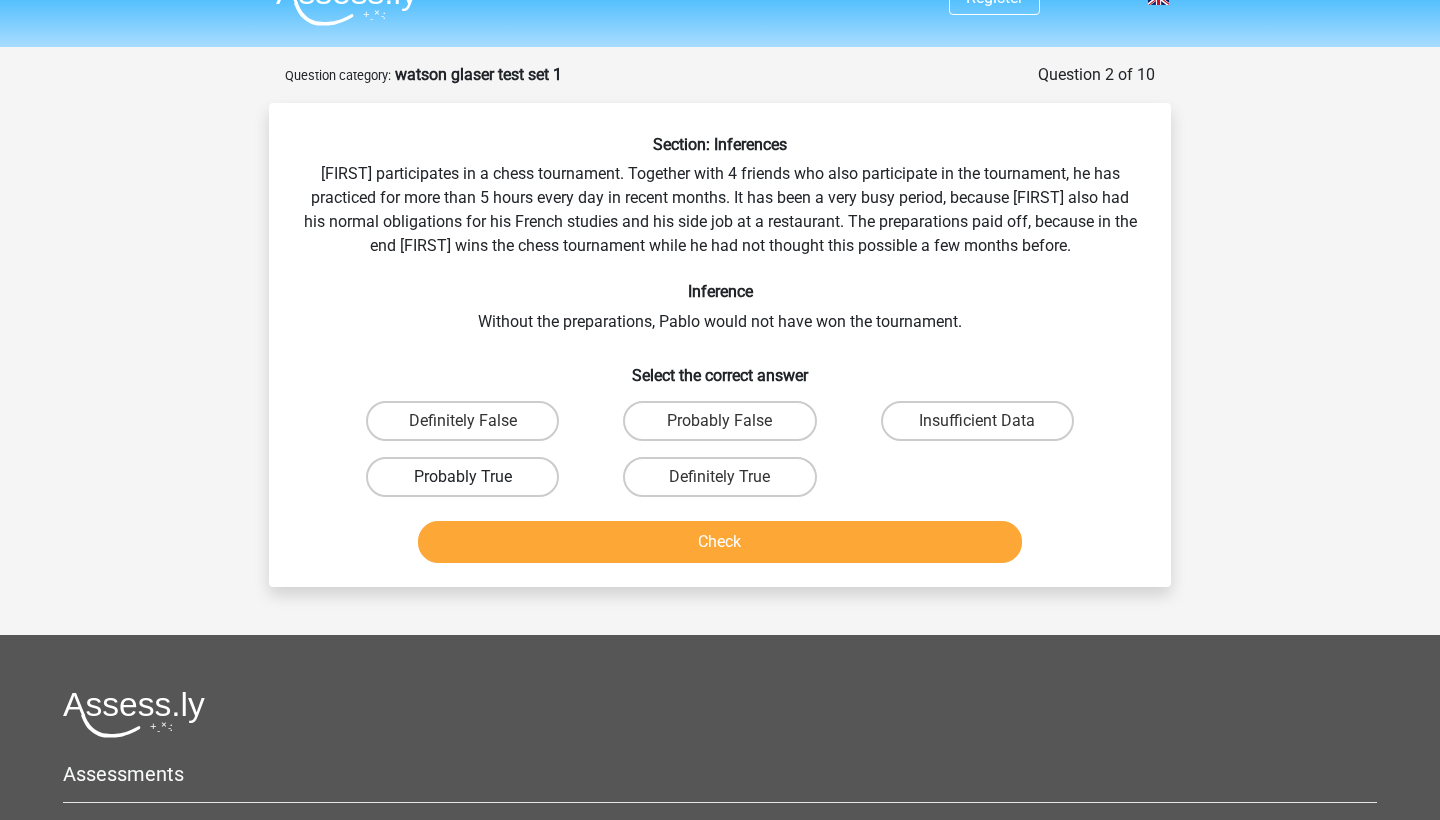 click on "Probably True" at bounding box center [462, 477] 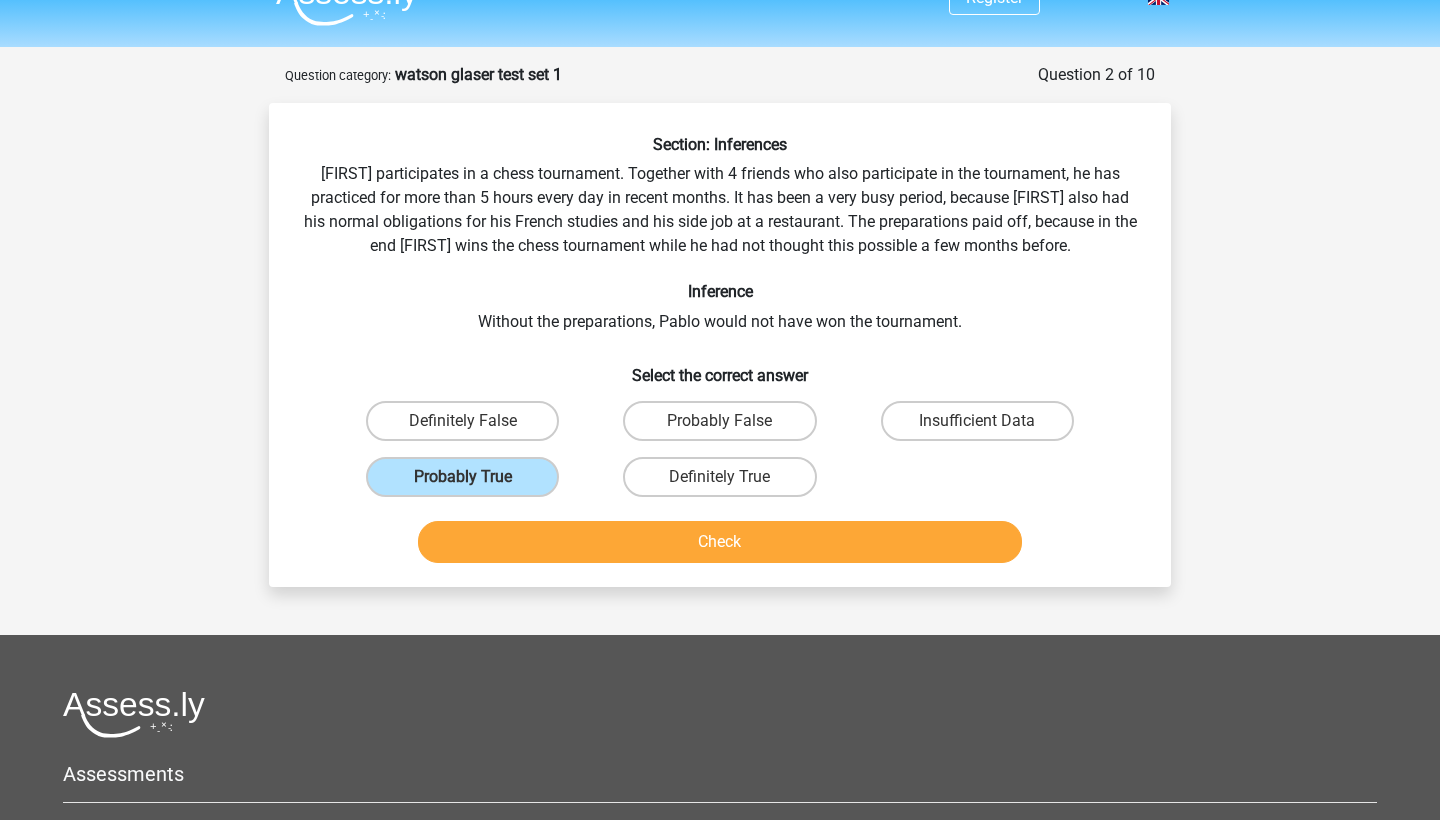 click on "Check" at bounding box center [720, 542] 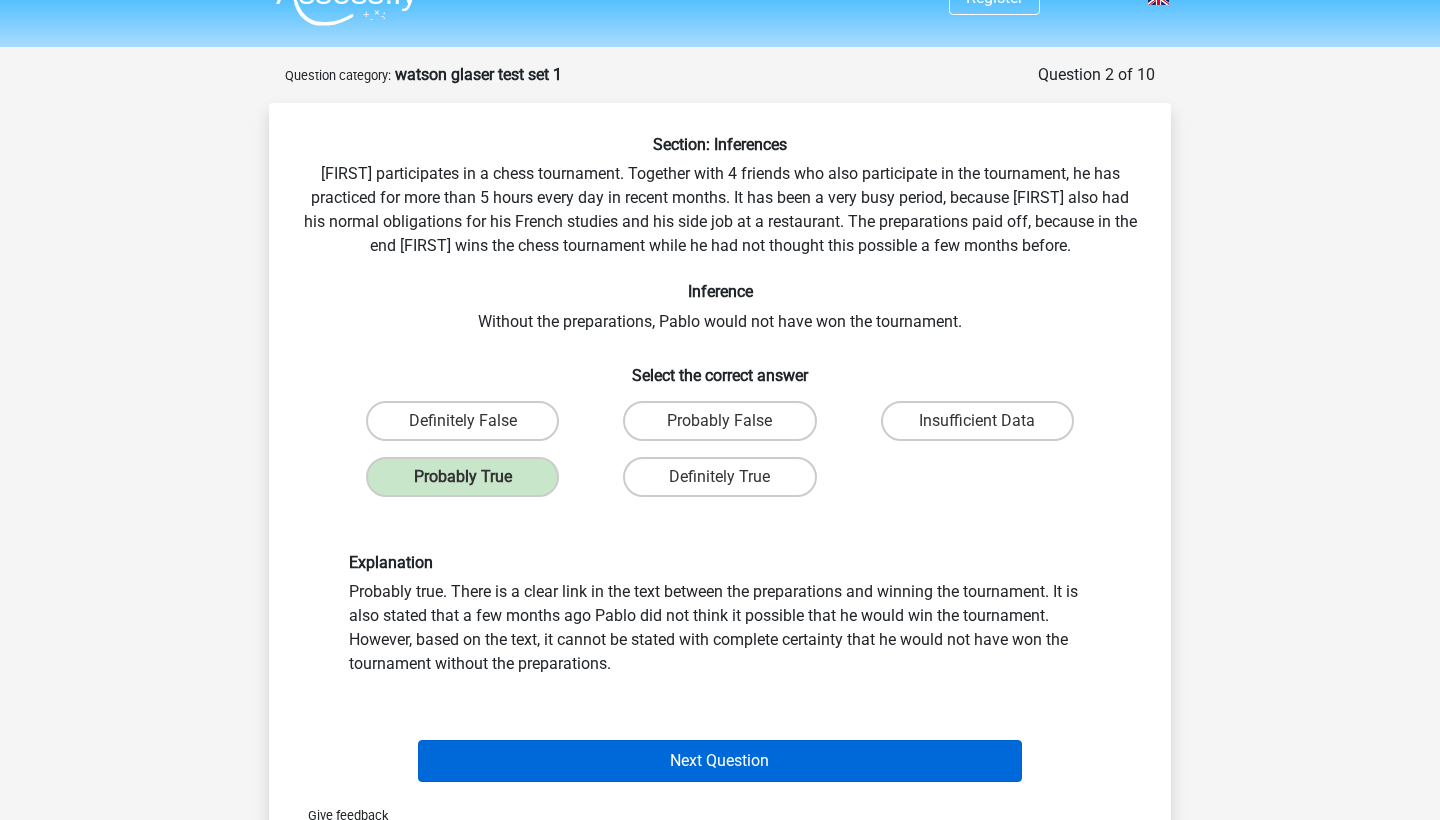 click on "Next Question" at bounding box center [720, 761] 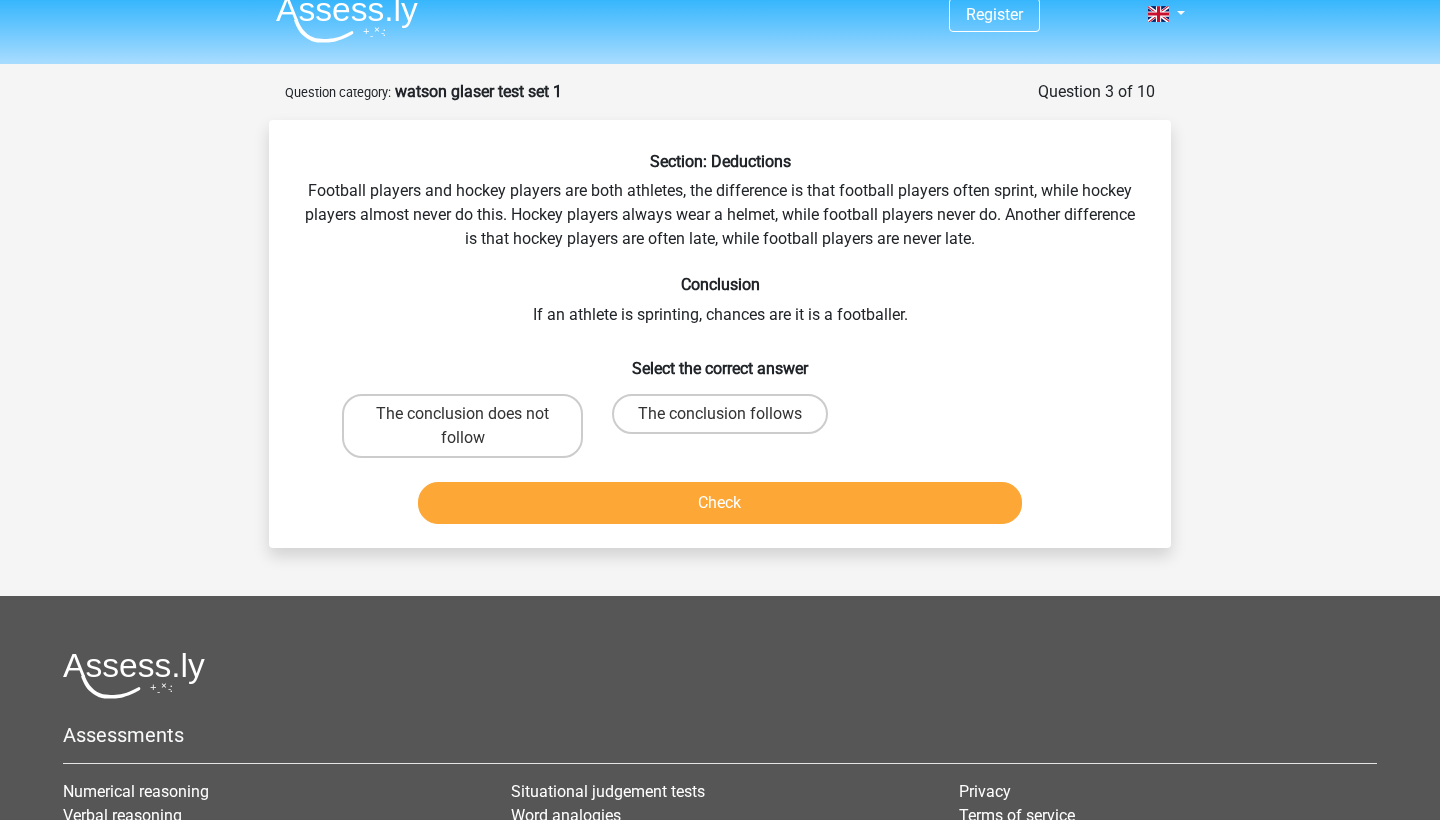 scroll, scrollTop: 20, scrollLeft: 0, axis: vertical 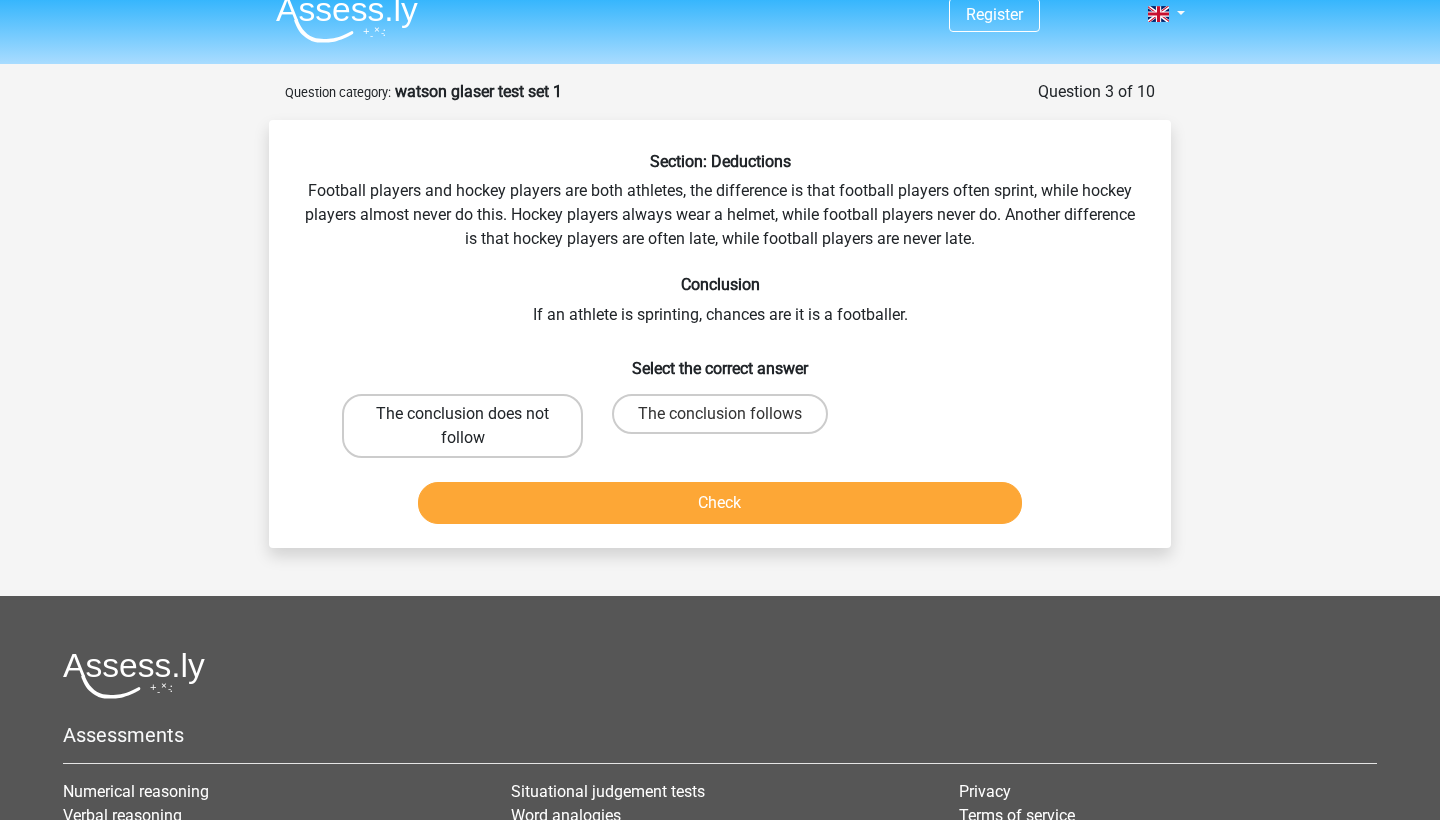 click on "The conclusion does not follow" at bounding box center [462, 426] 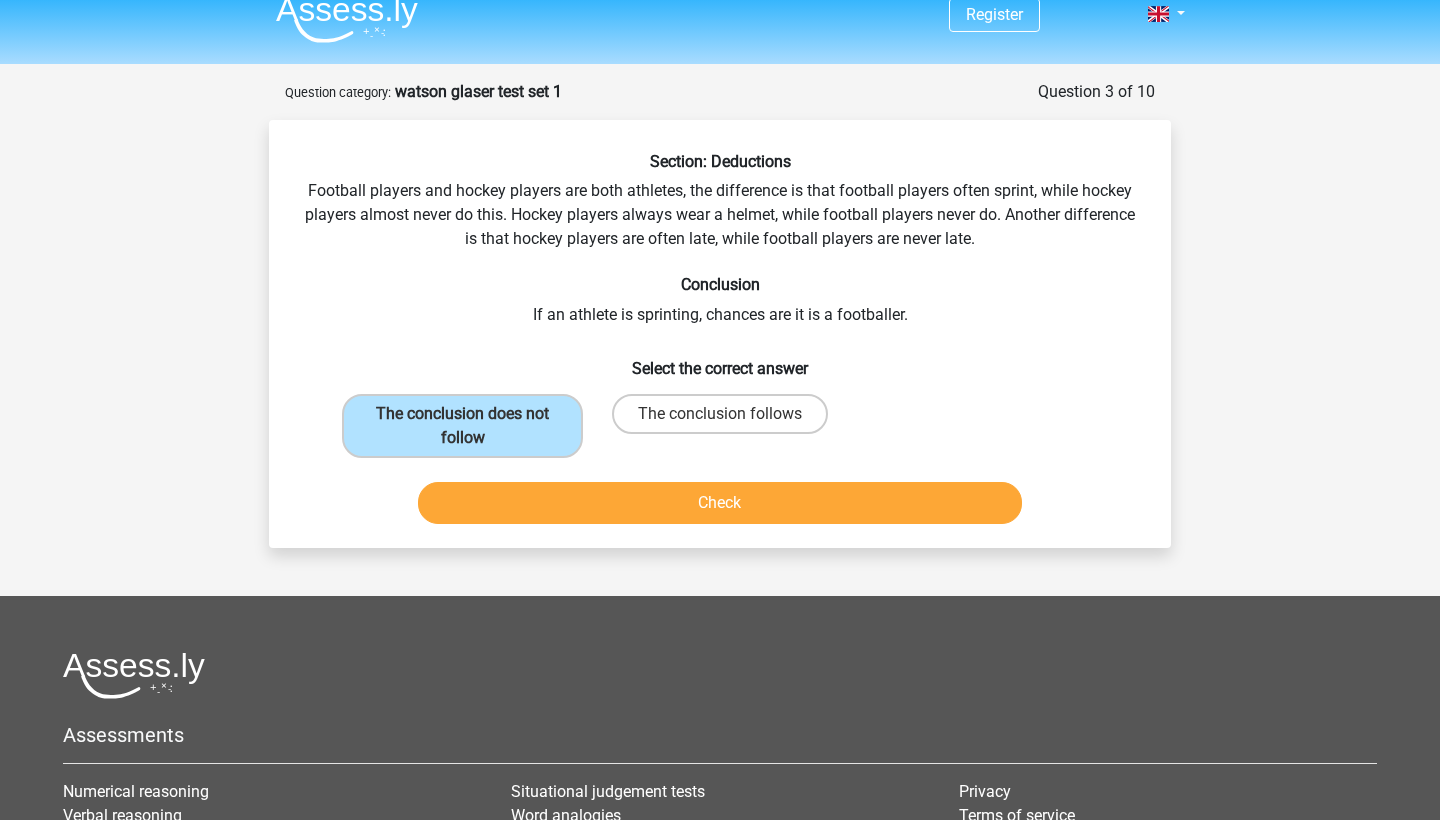 click on "Check" at bounding box center [720, 503] 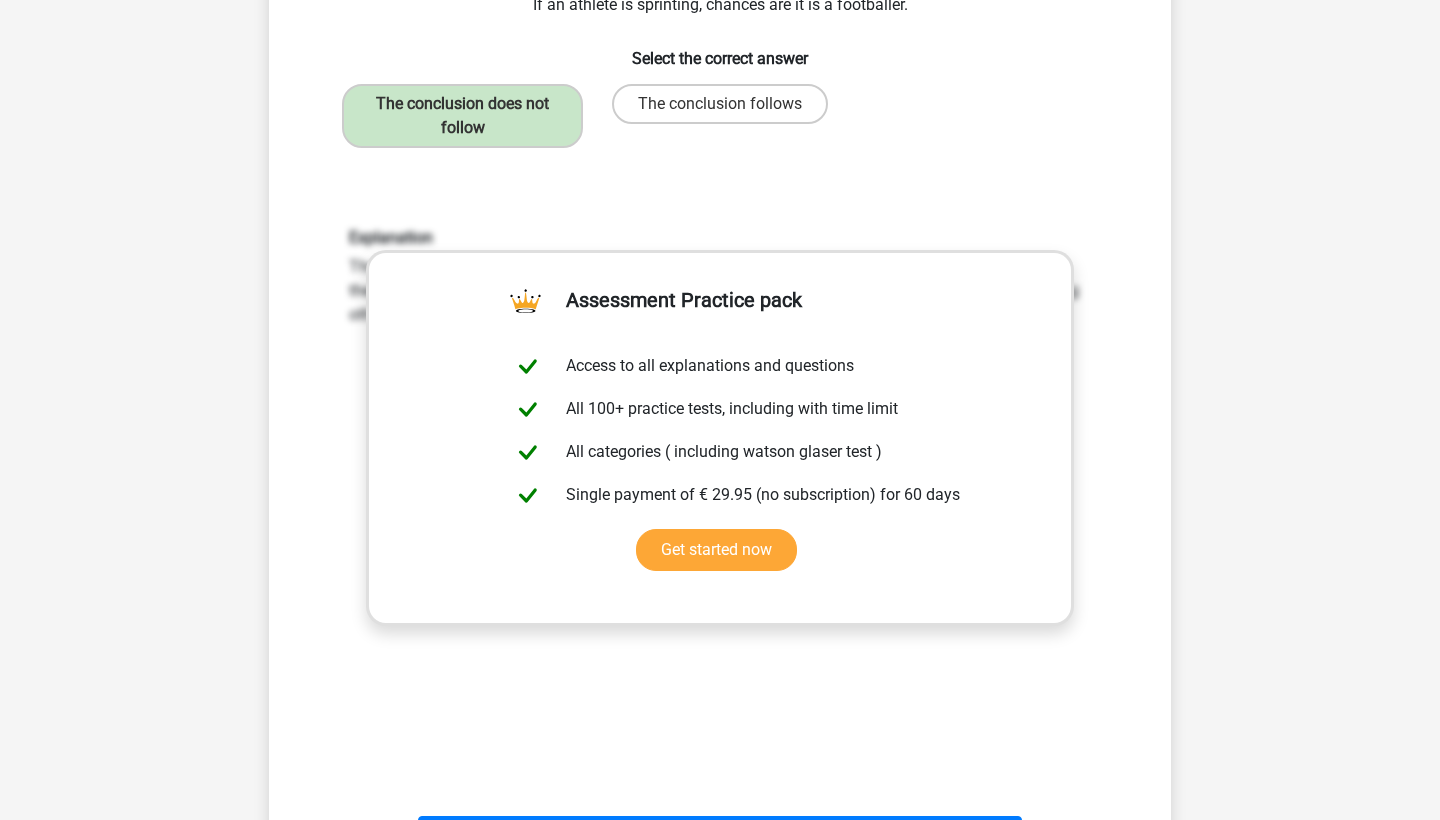 scroll, scrollTop: 333, scrollLeft: 0, axis: vertical 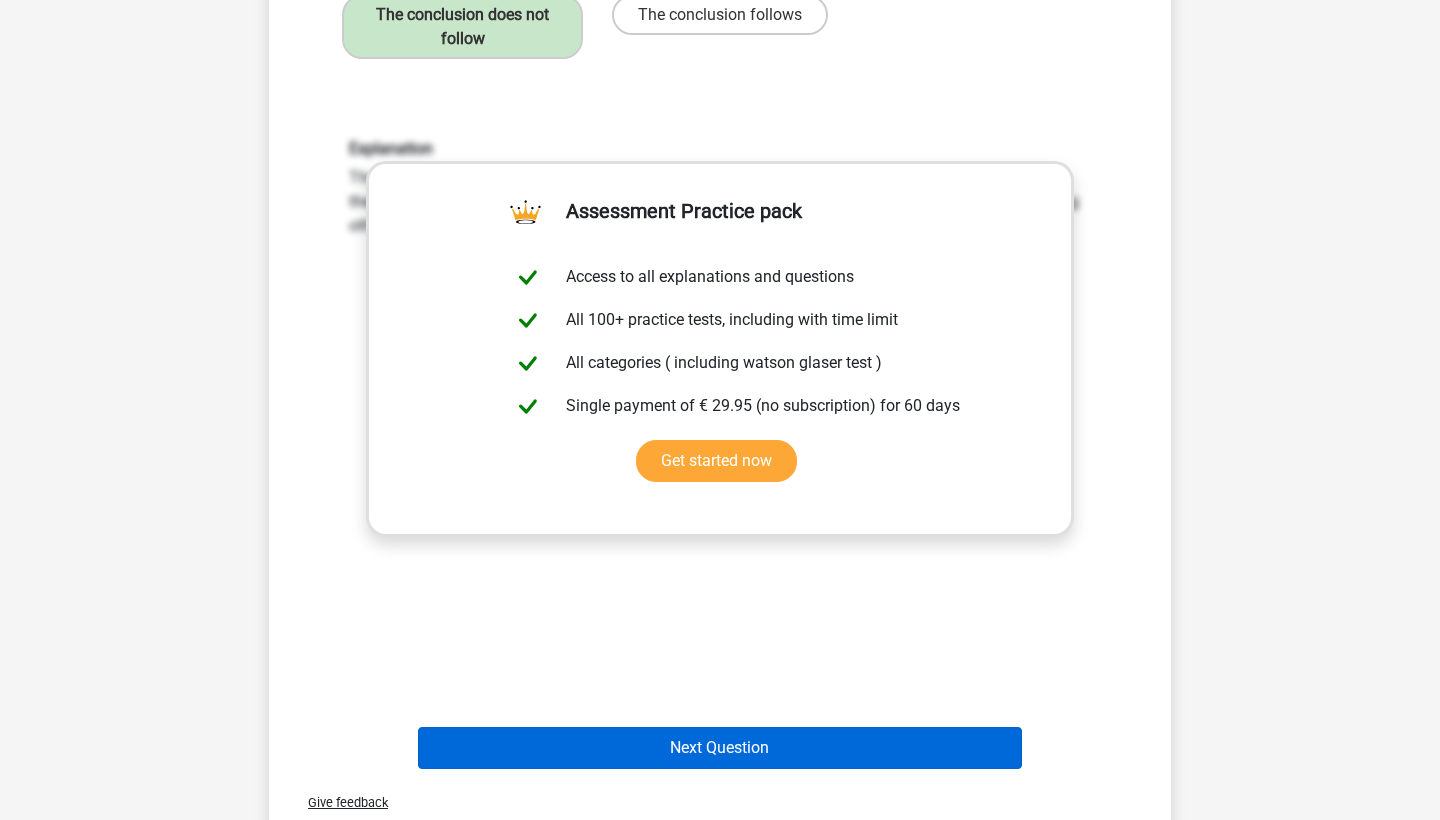 click on "Next Question" at bounding box center (720, 748) 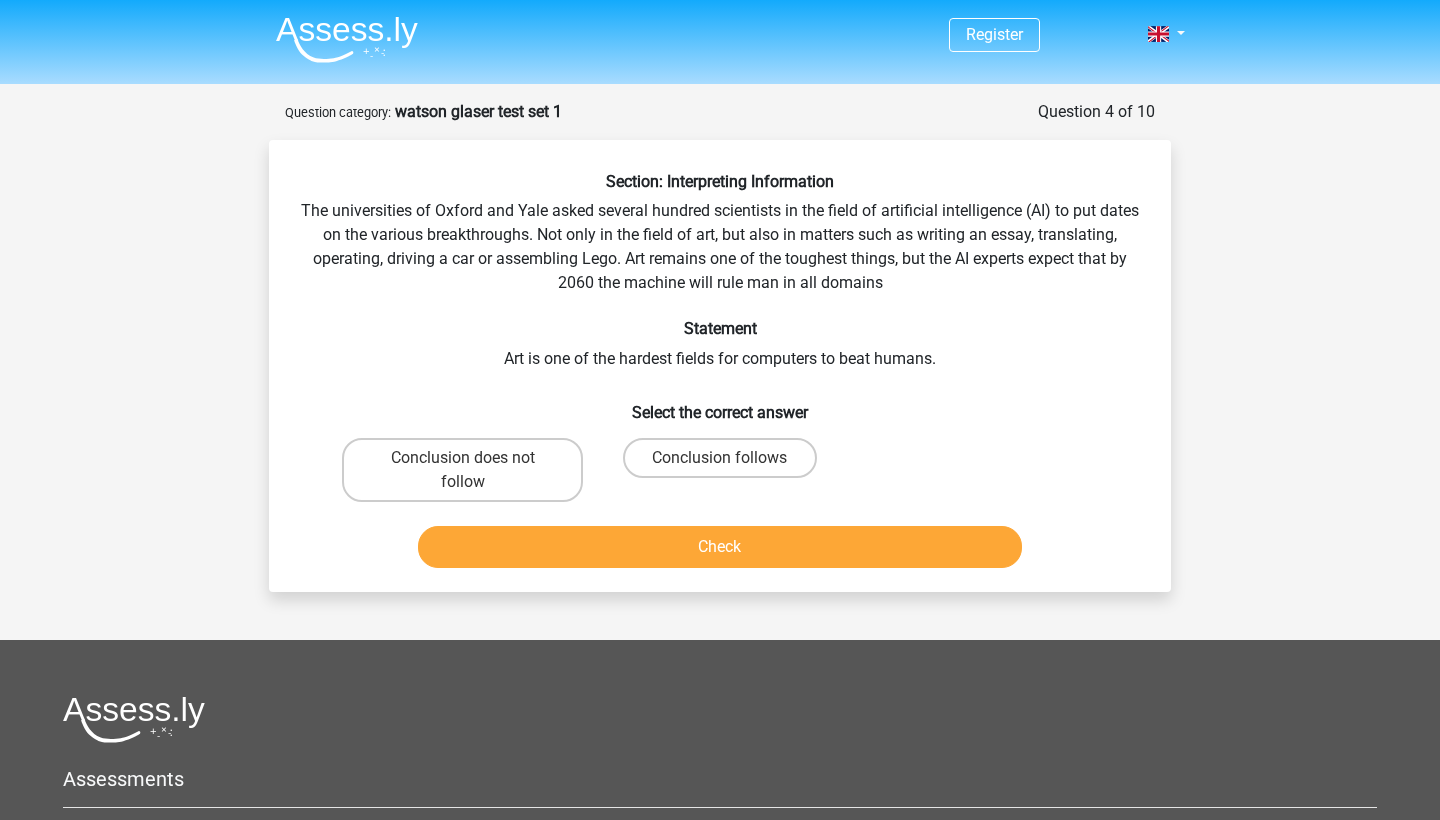 scroll, scrollTop: 0, scrollLeft: 0, axis: both 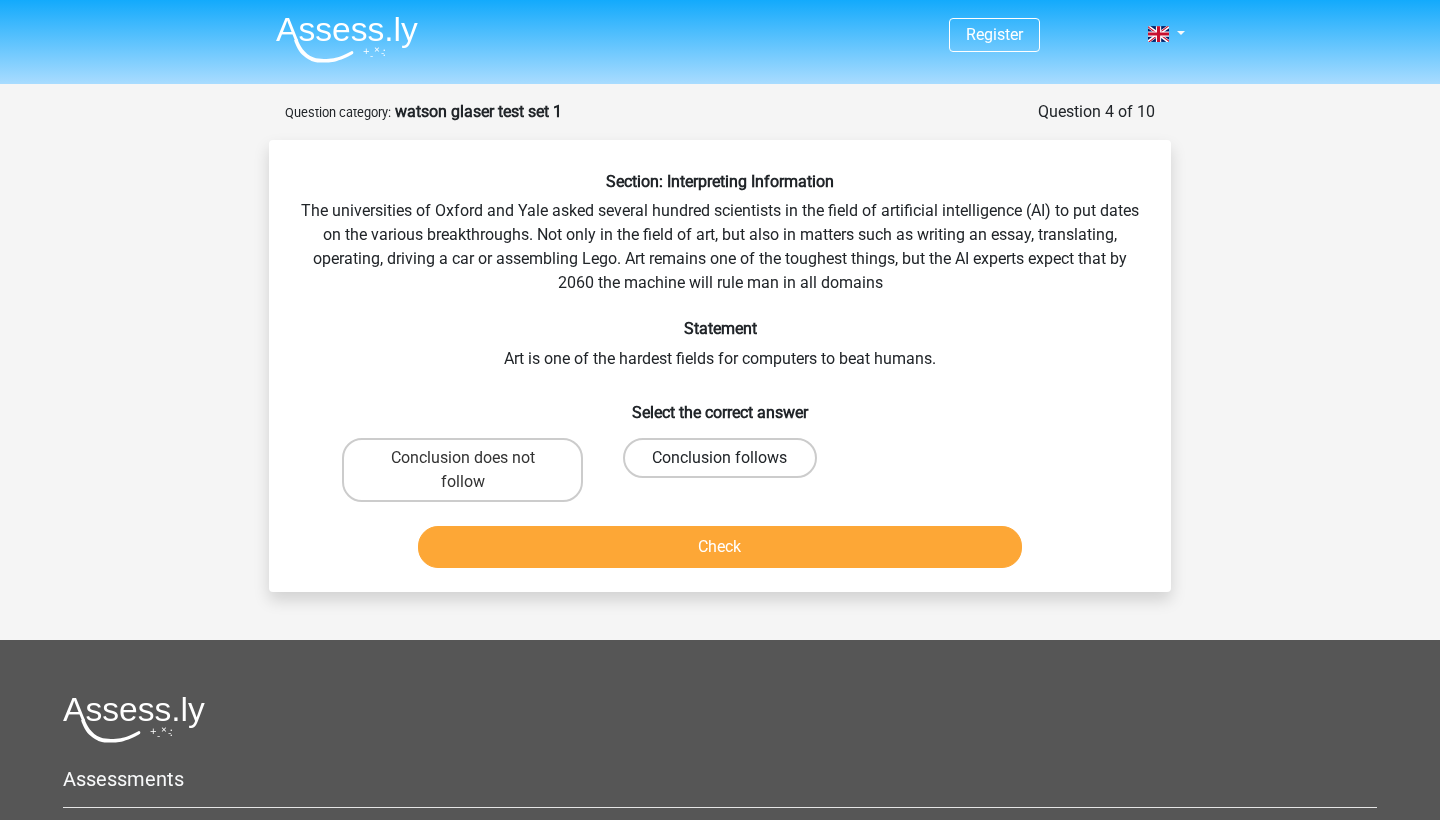 click on "Conclusion follows" at bounding box center (719, 458) 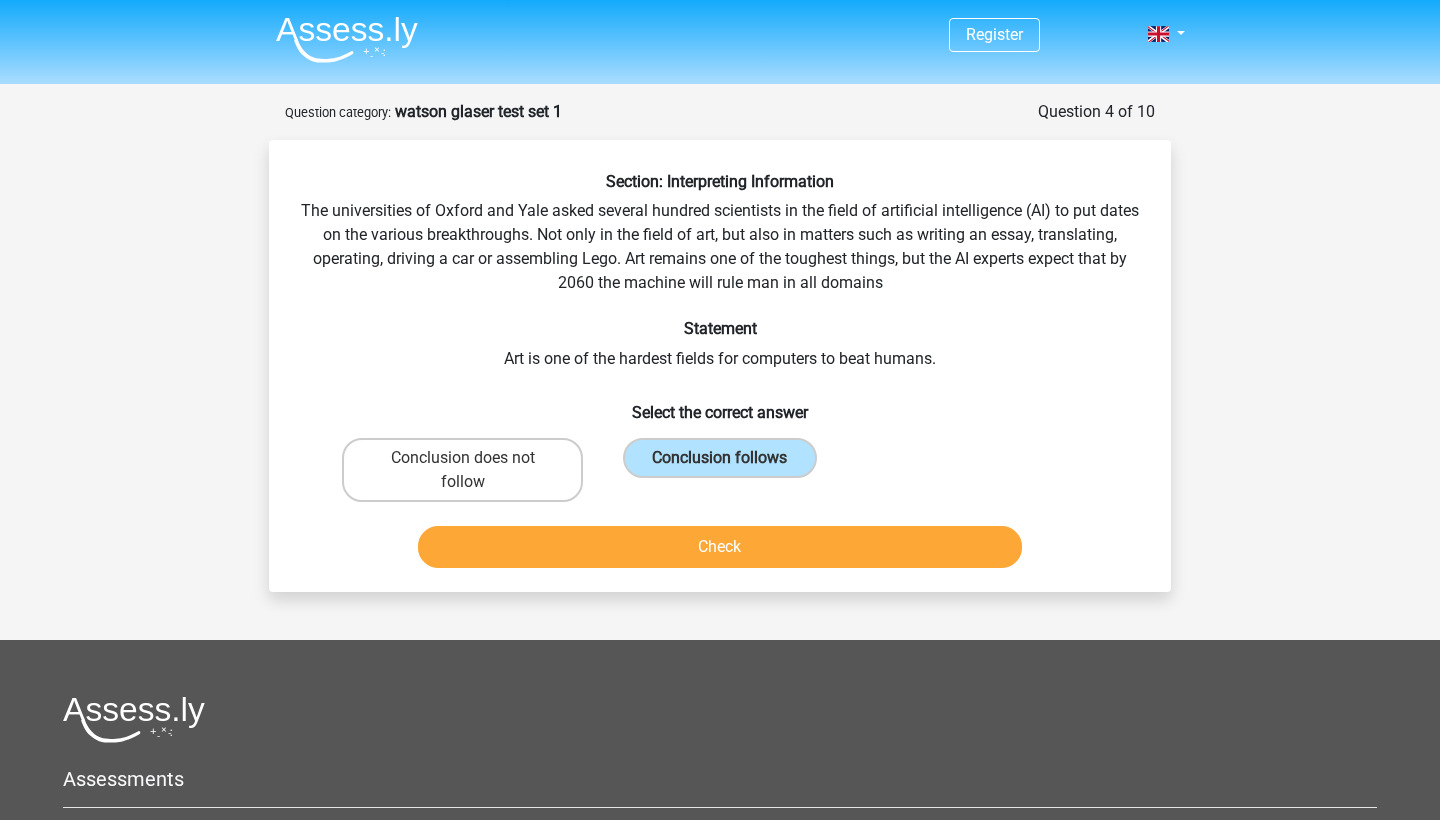 click on "Check" at bounding box center (720, 547) 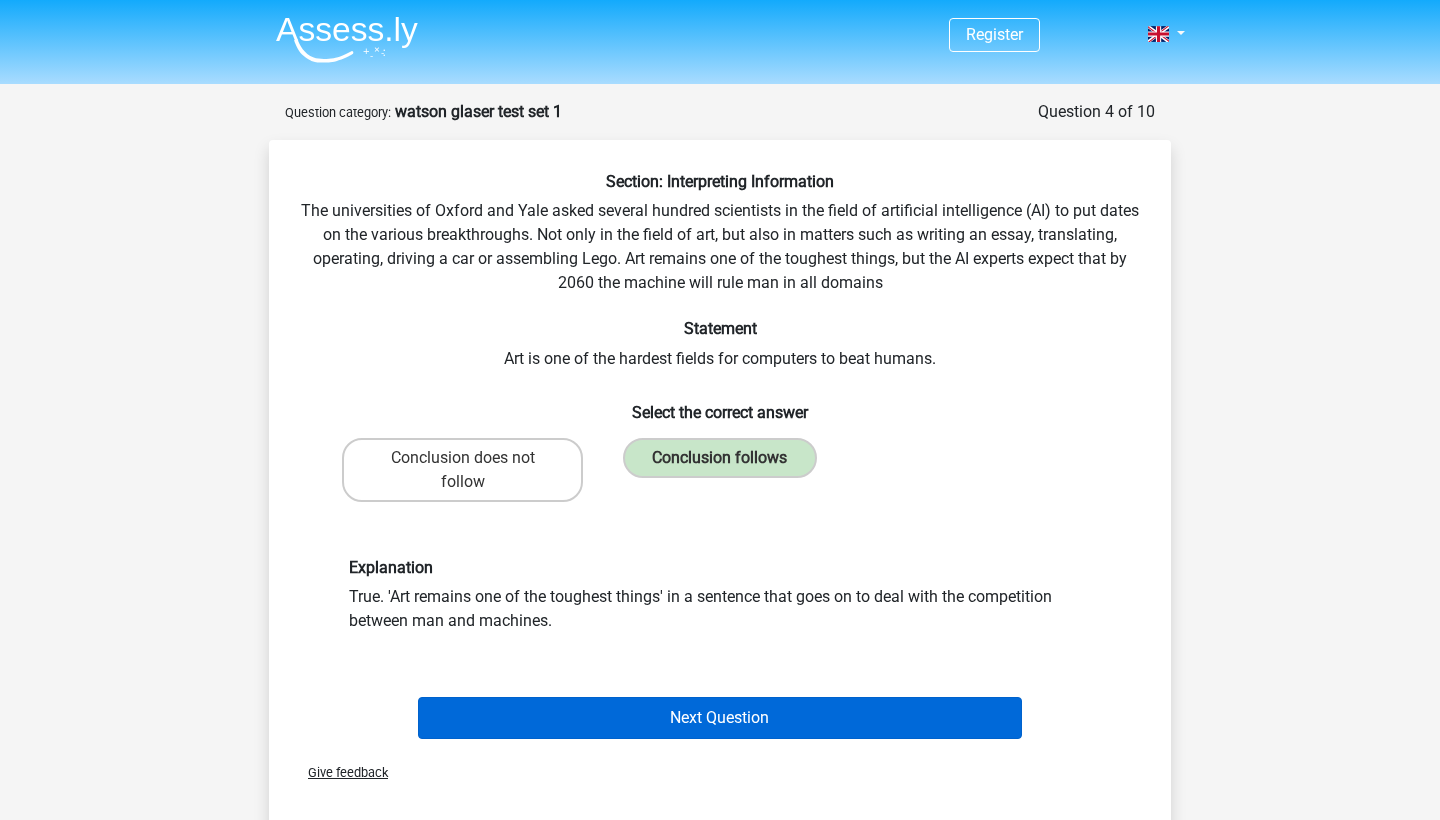 click on "Next Question" at bounding box center [720, 718] 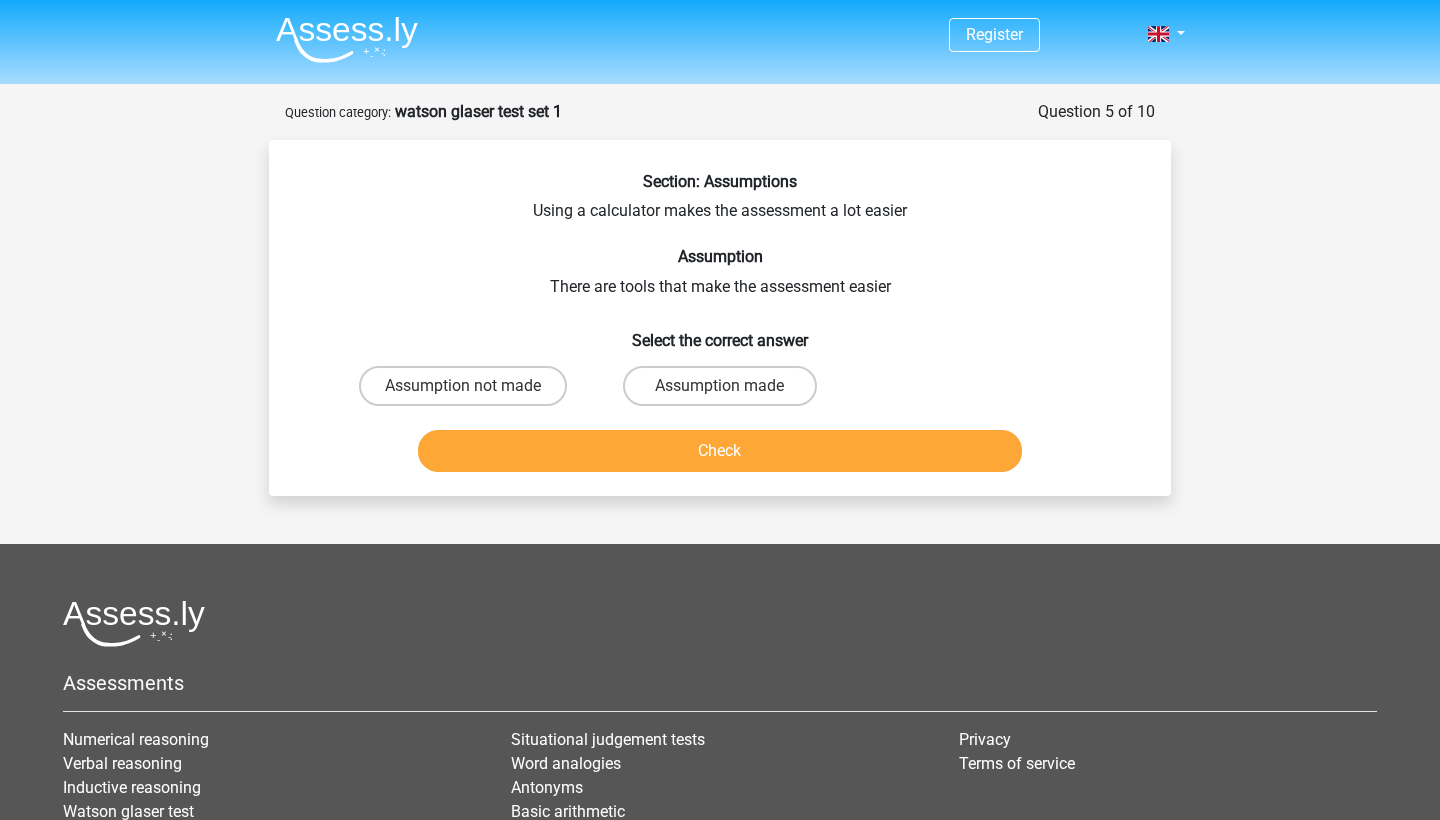 scroll, scrollTop: 0, scrollLeft: 0, axis: both 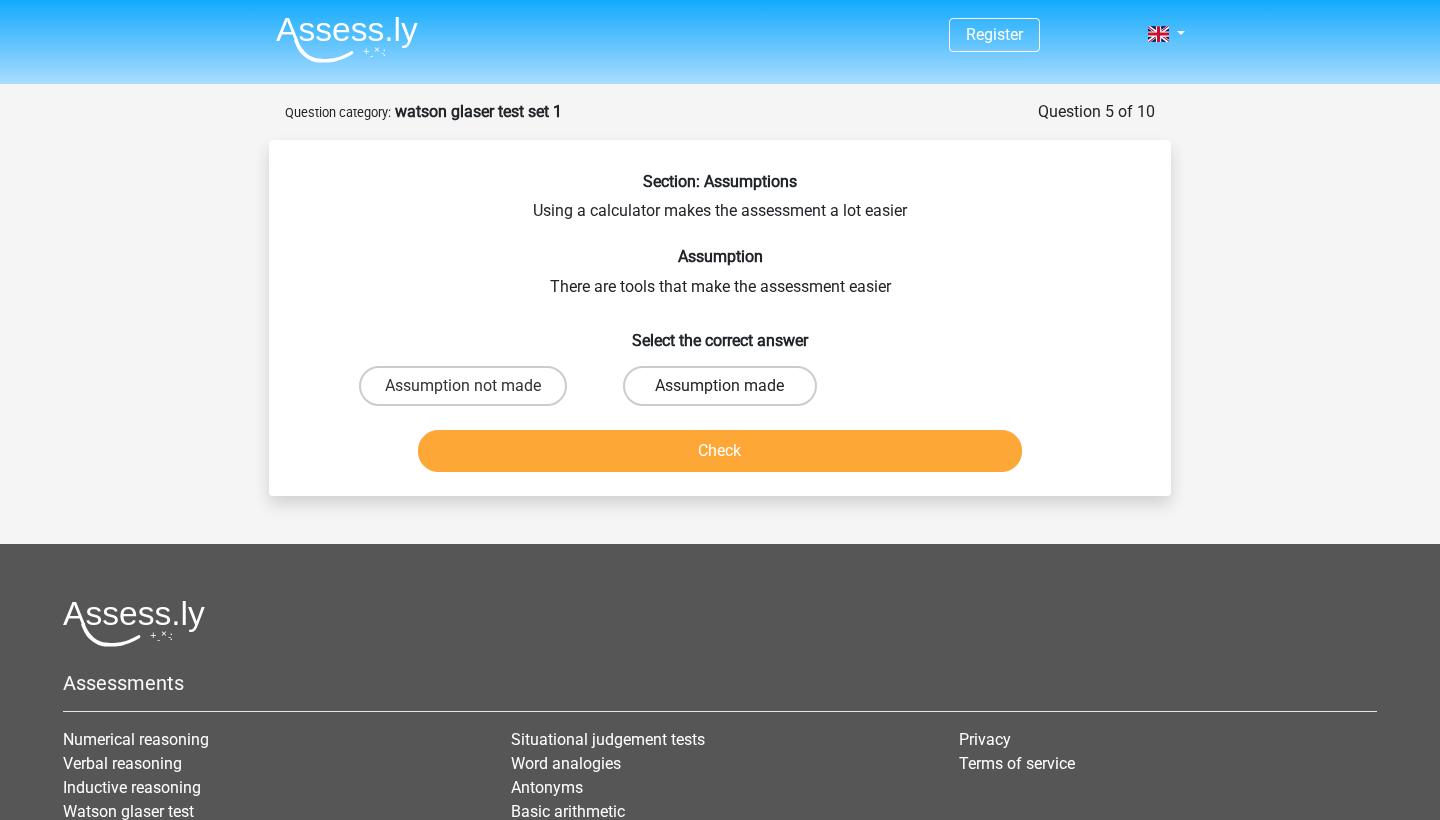 click on "Assumption made" at bounding box center (719, 386) 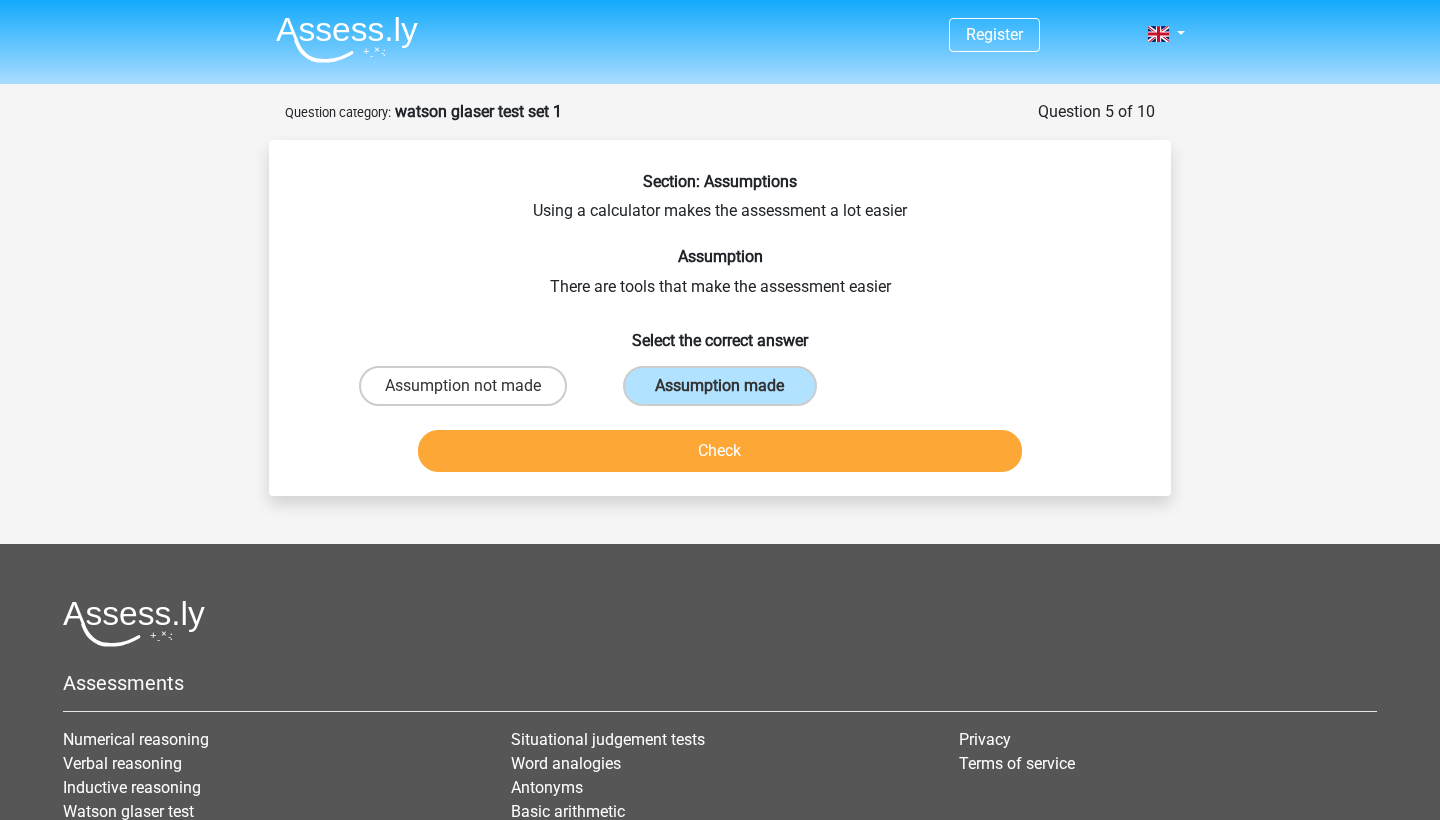 click on "Check" at bounding box center (720, 451) 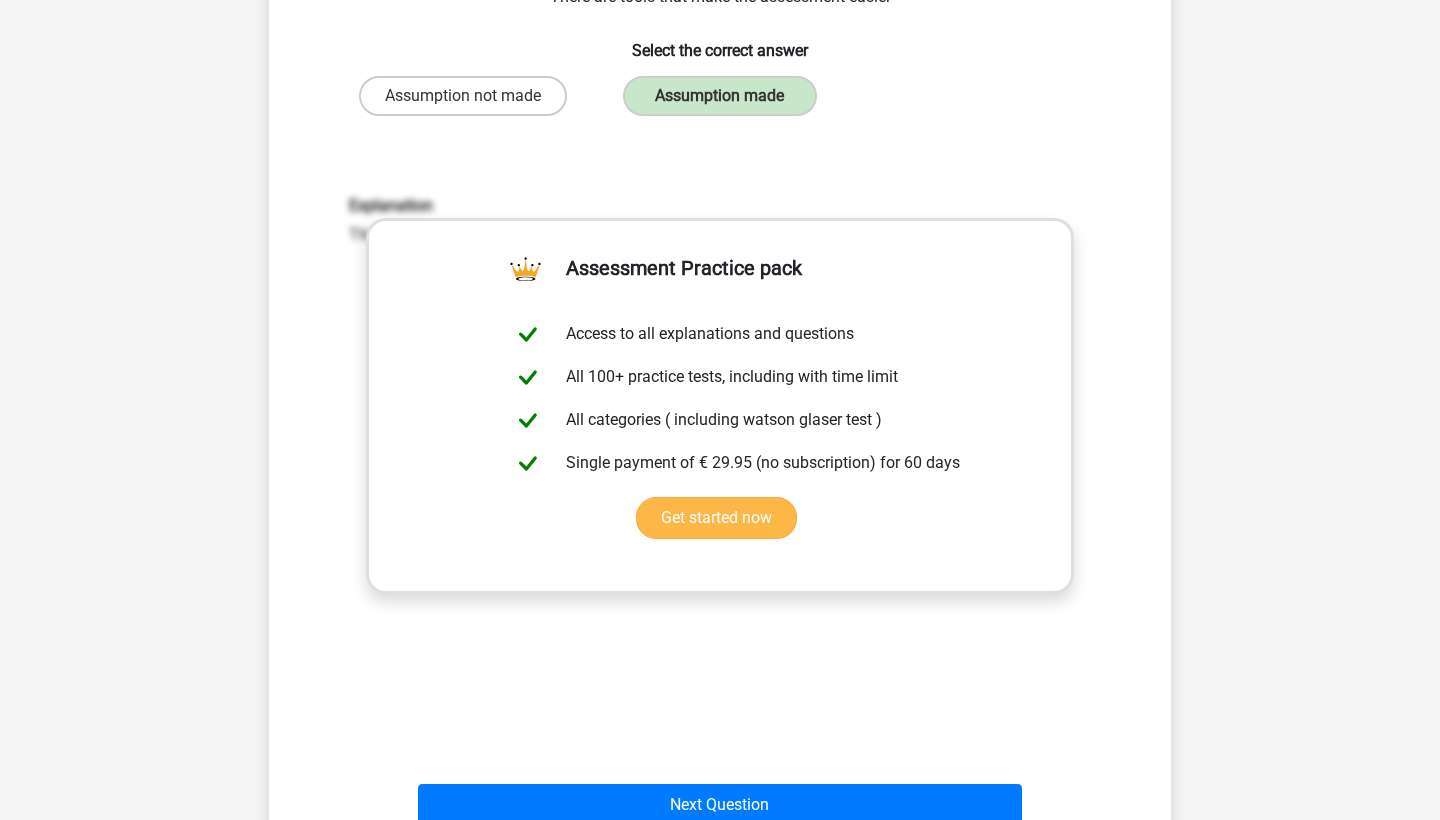 scroll, scrollTop: 310, scrollLeft: 0, axis: vertical 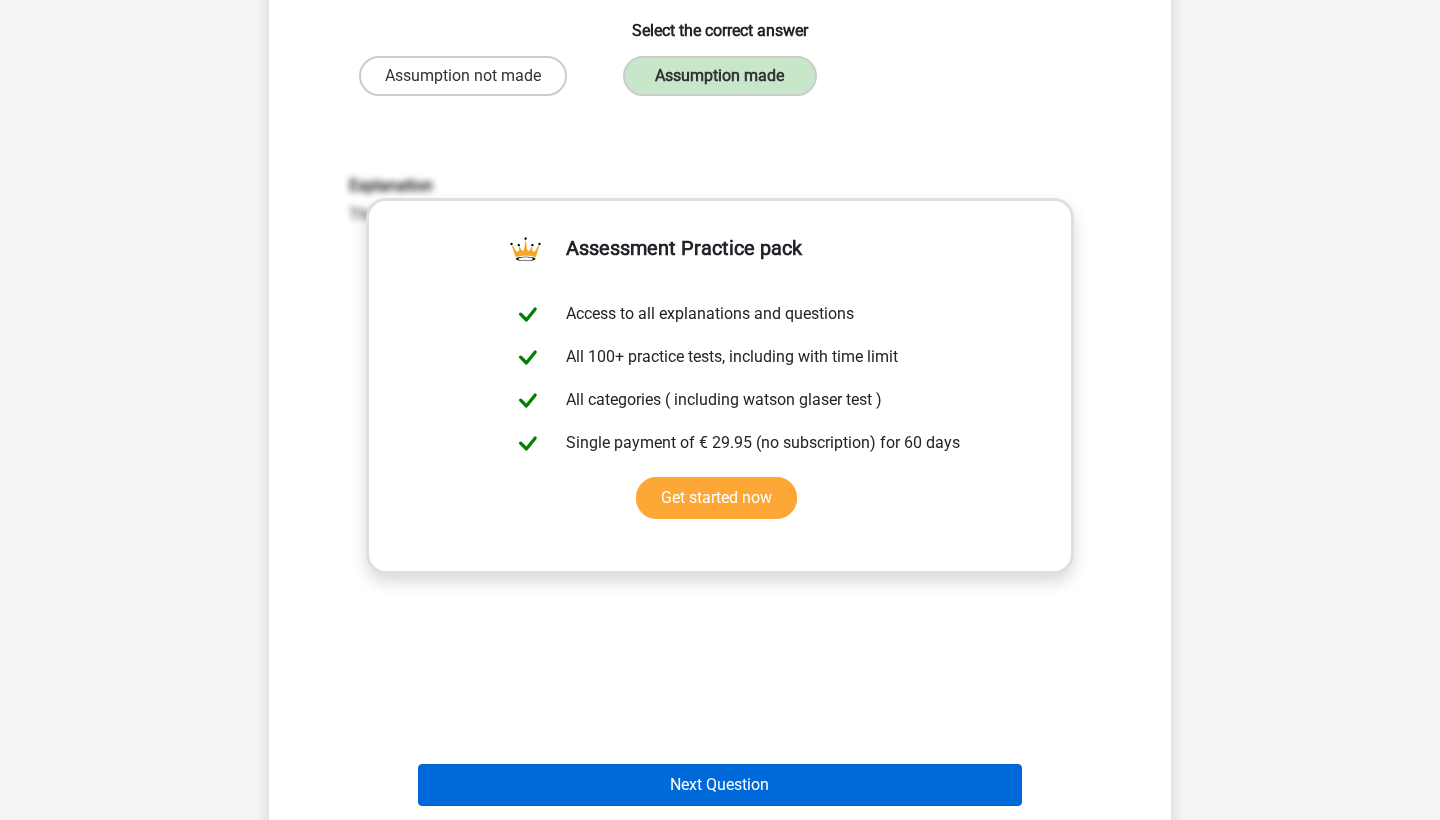 click on "Next Question" at bounding box center [720, 785] 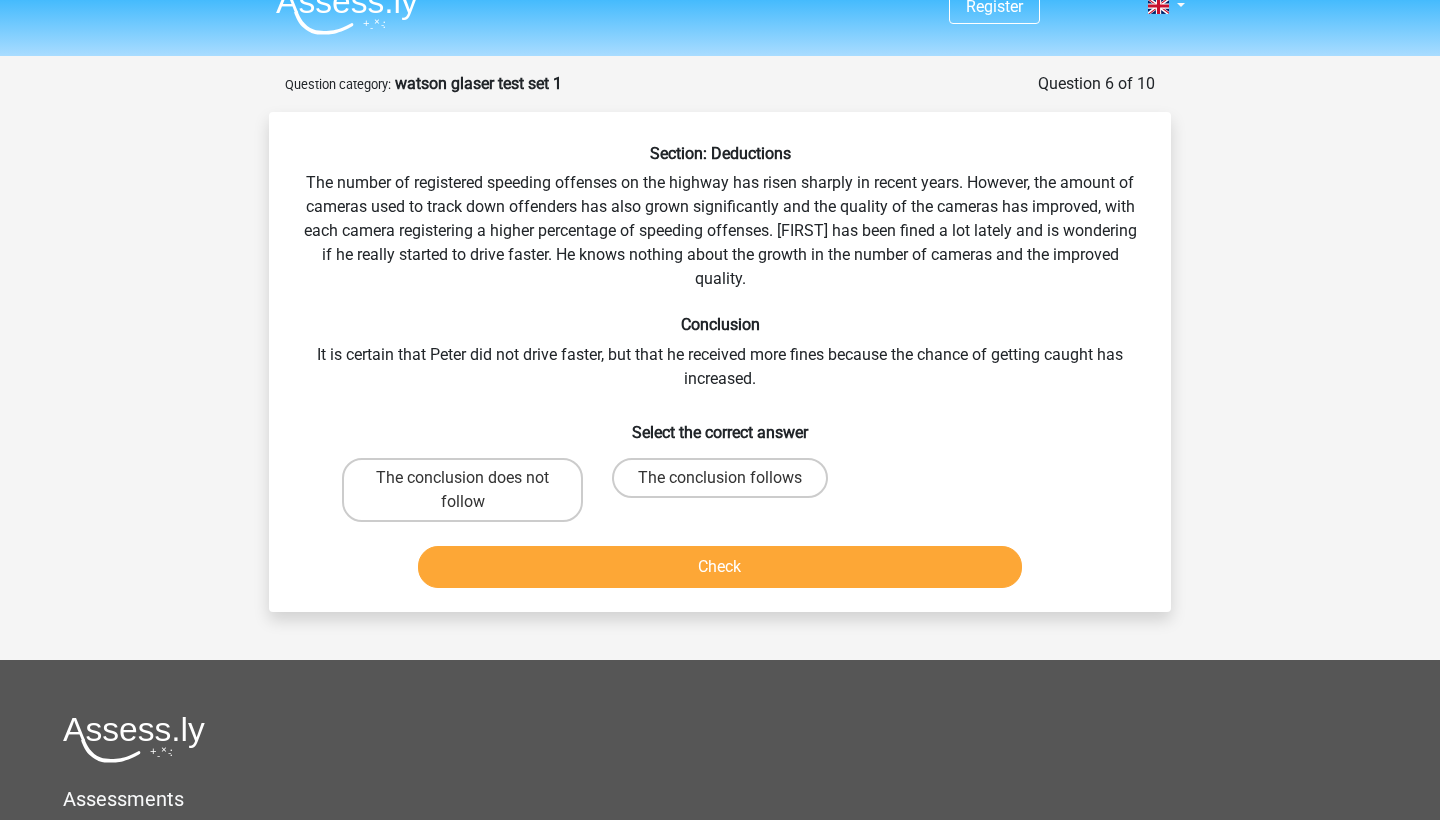 scroll, scrollTop: 19, scrollLeft: 0, axis: vertical 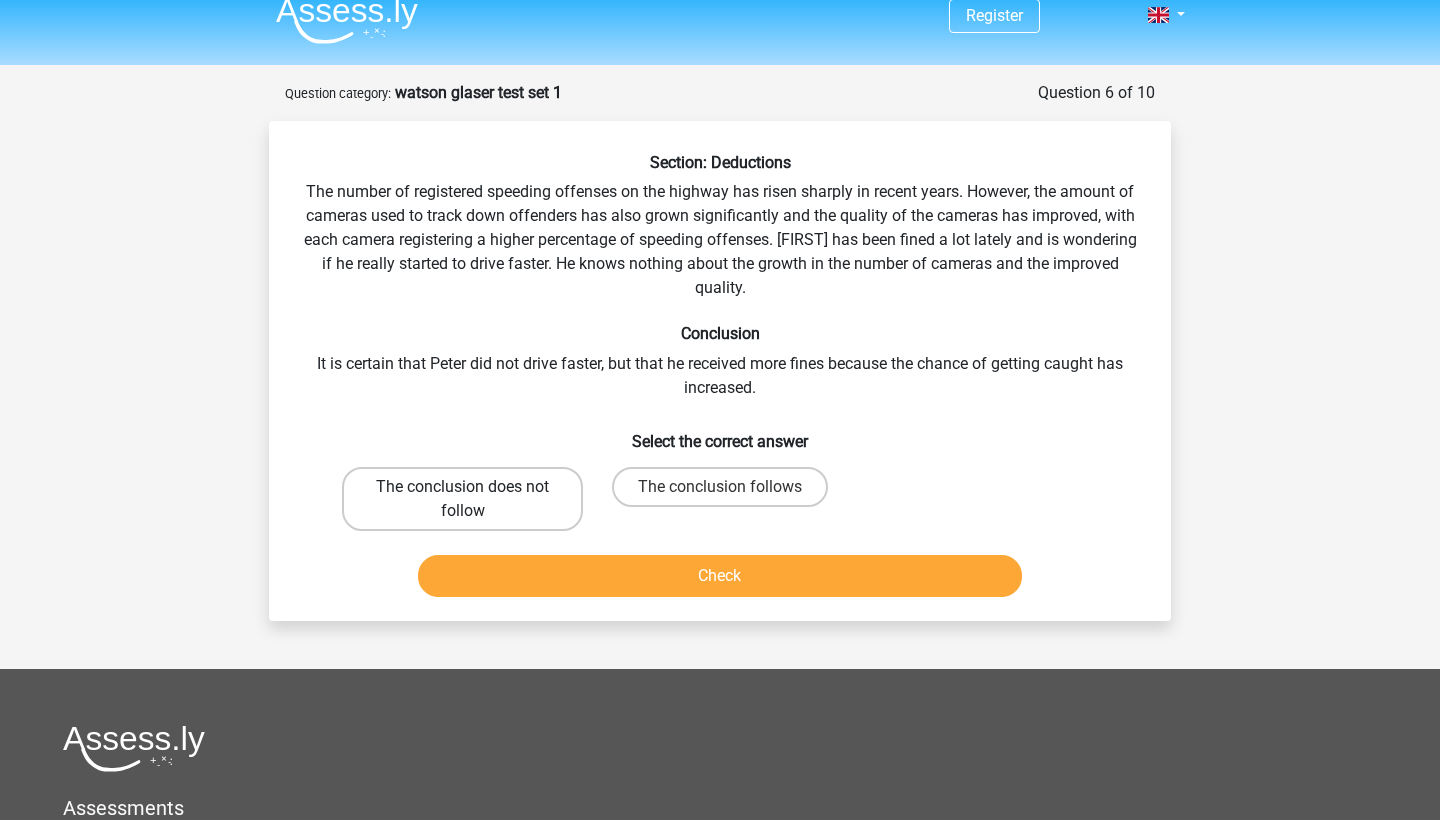 click on "The conclusion does not follow" at bounding box center (462, 499) 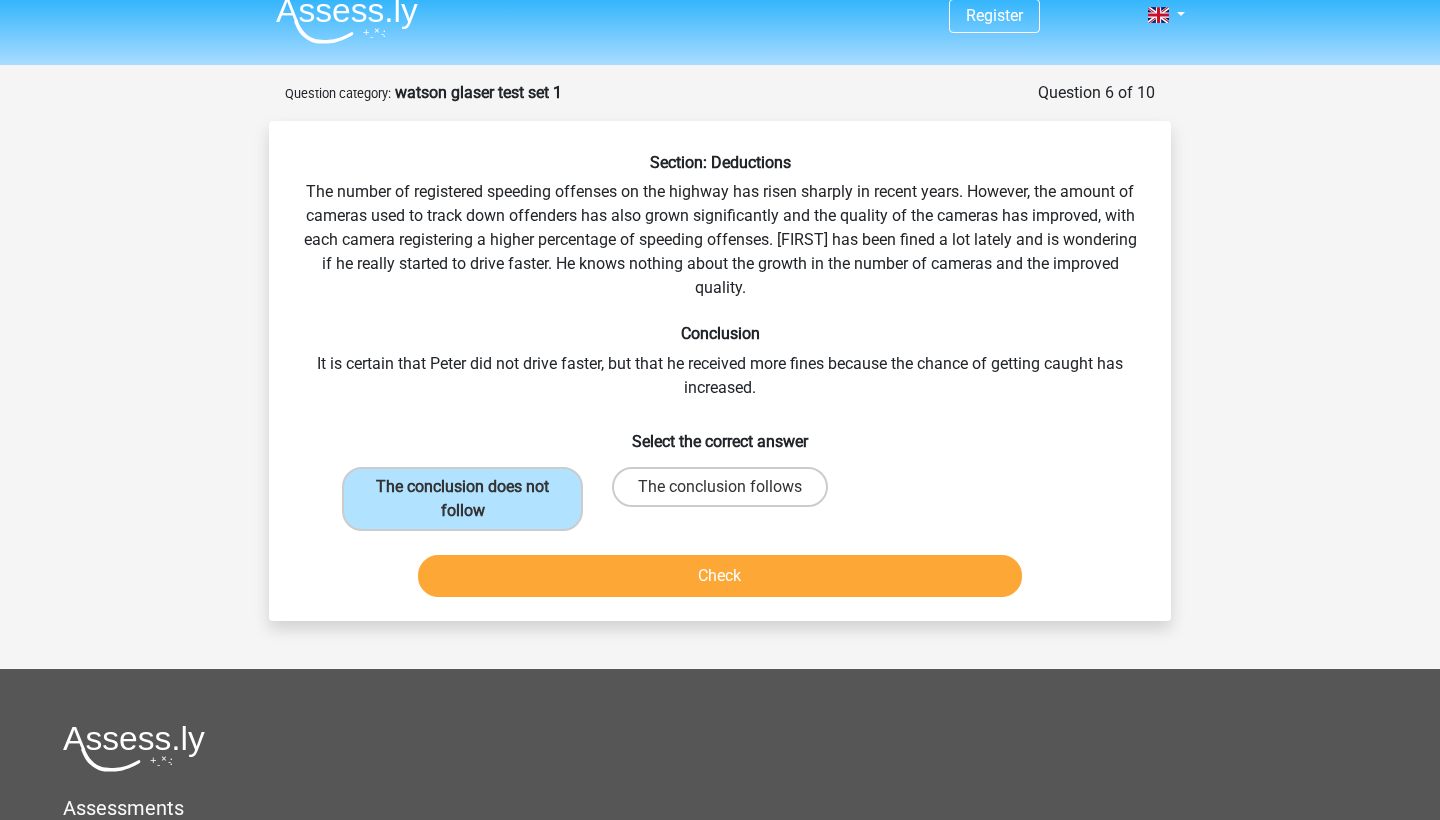 click on "Check" at bounding box center (720, 576) 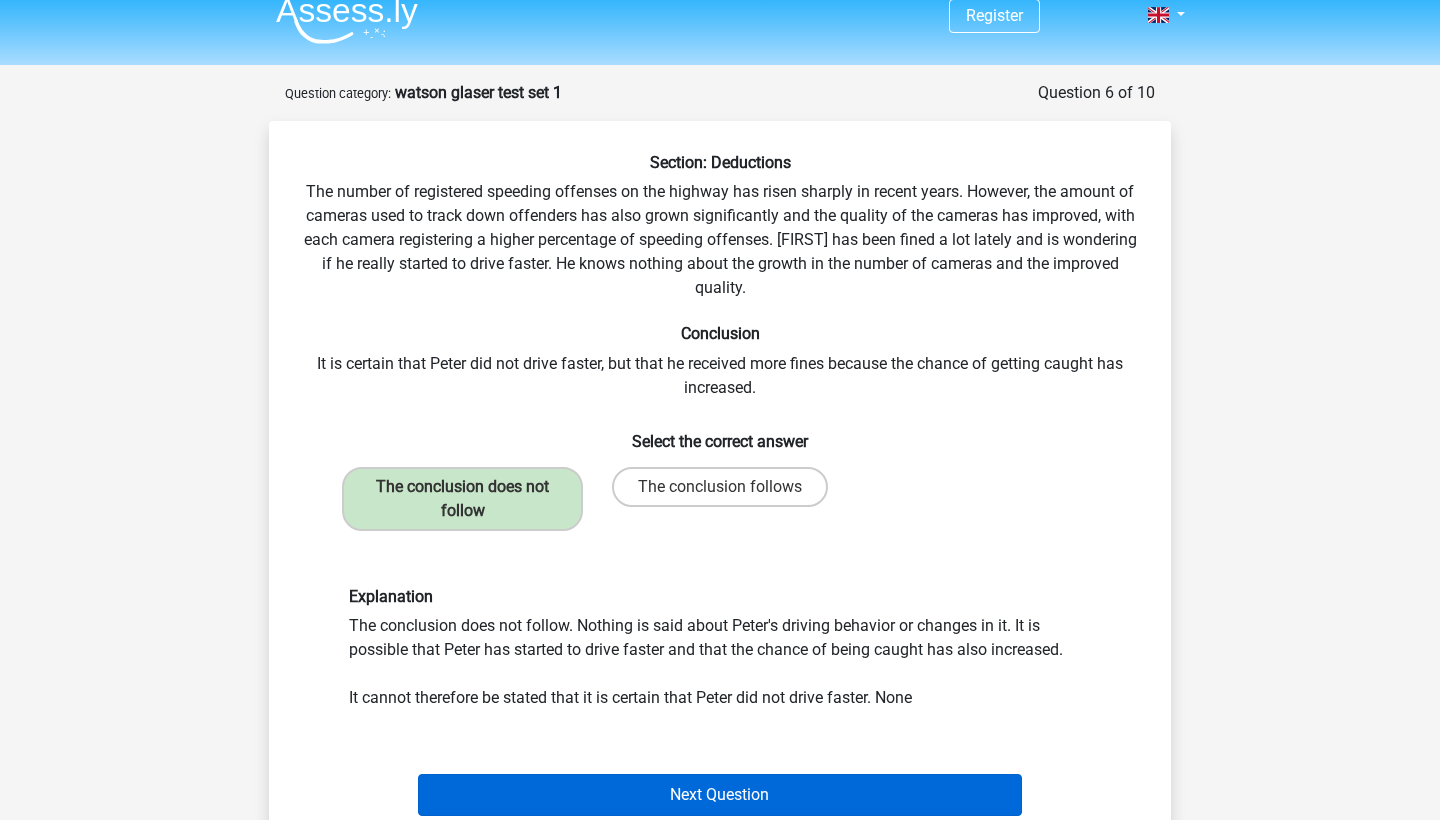 click on "Next Question" at bounding box center [720, 795] 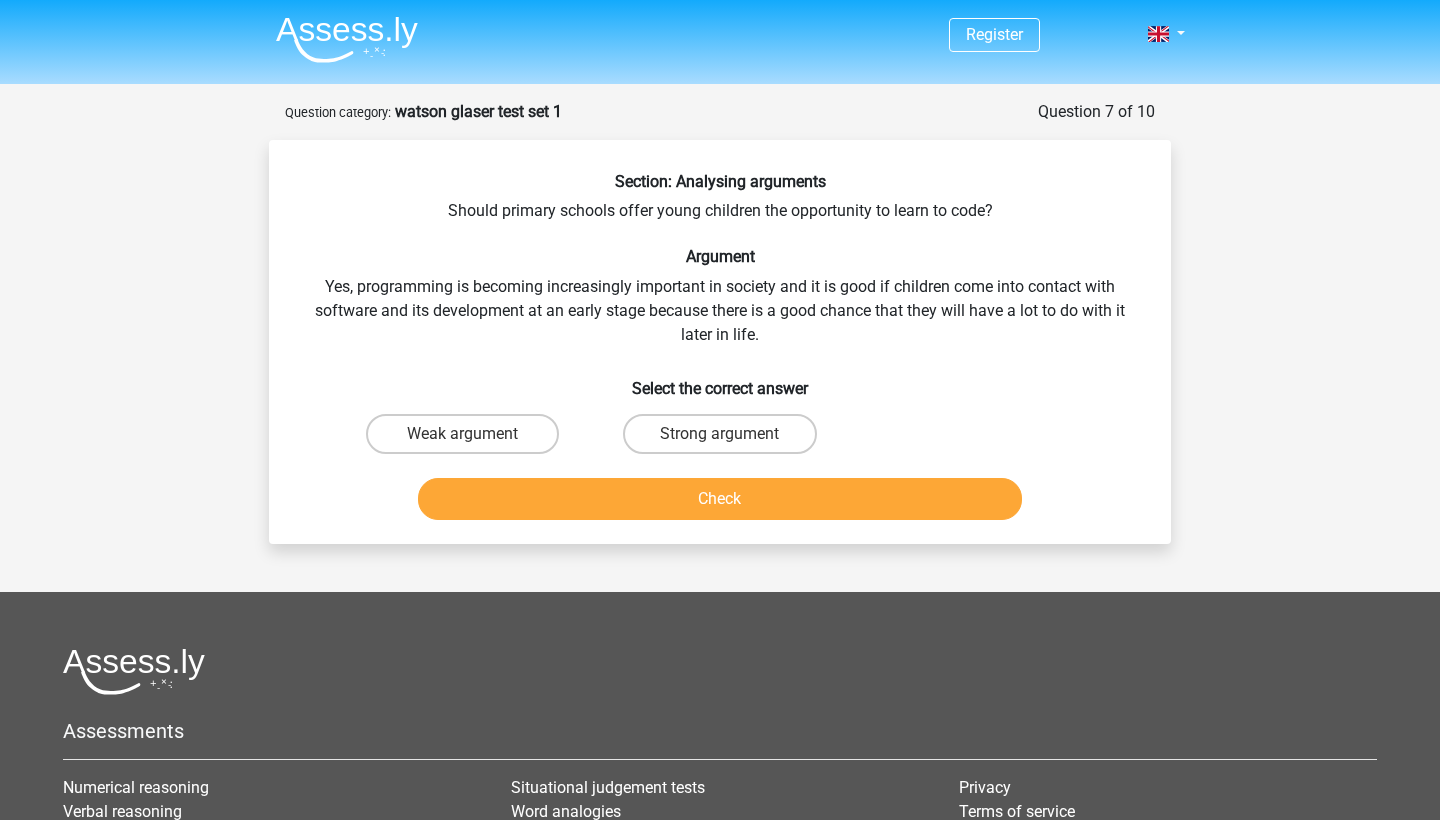 scroll, scrollTop: 0, scrollLeft: 0, axis: both 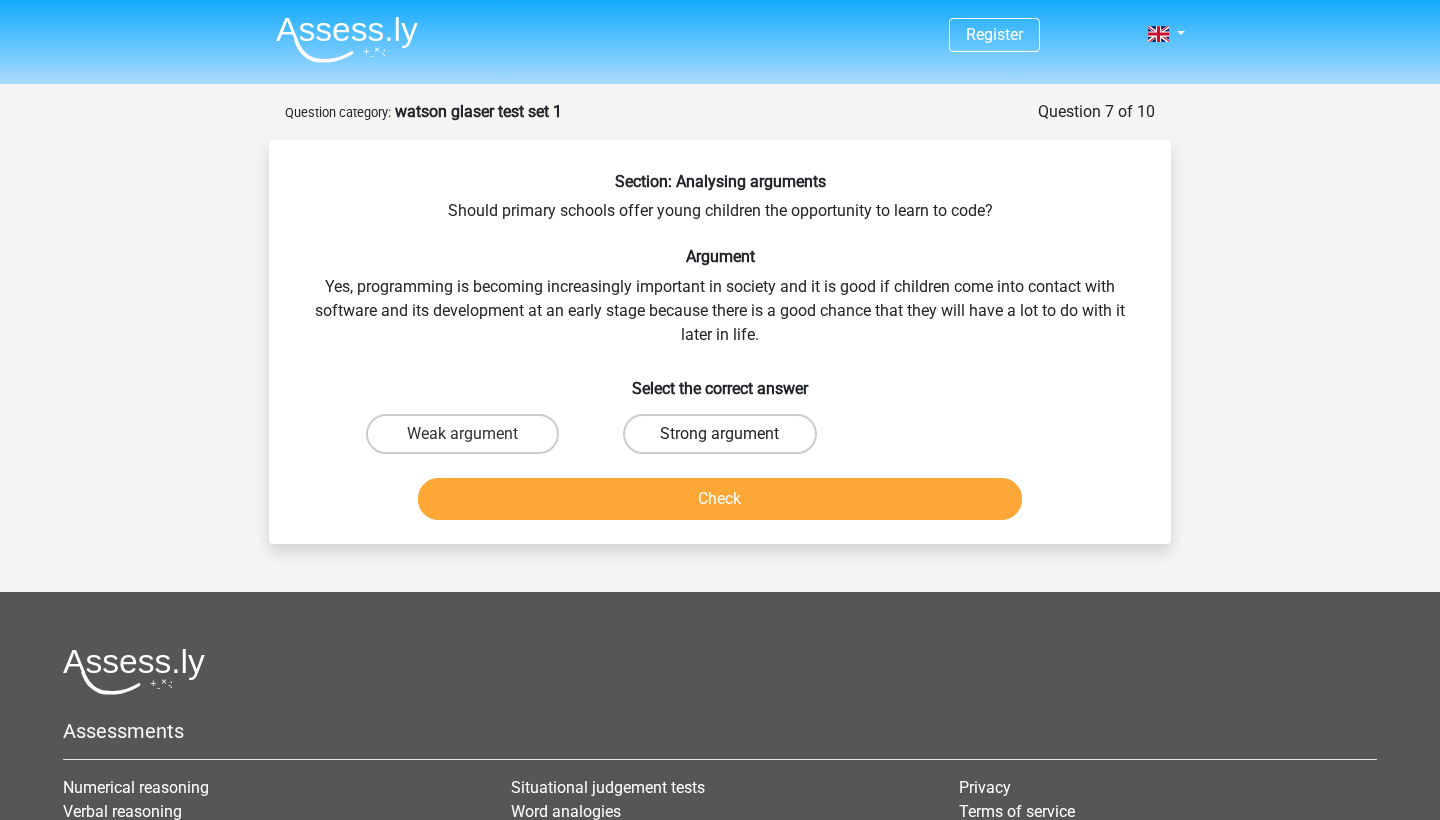 click on "Strong argument" at bounding box center (719, 434) 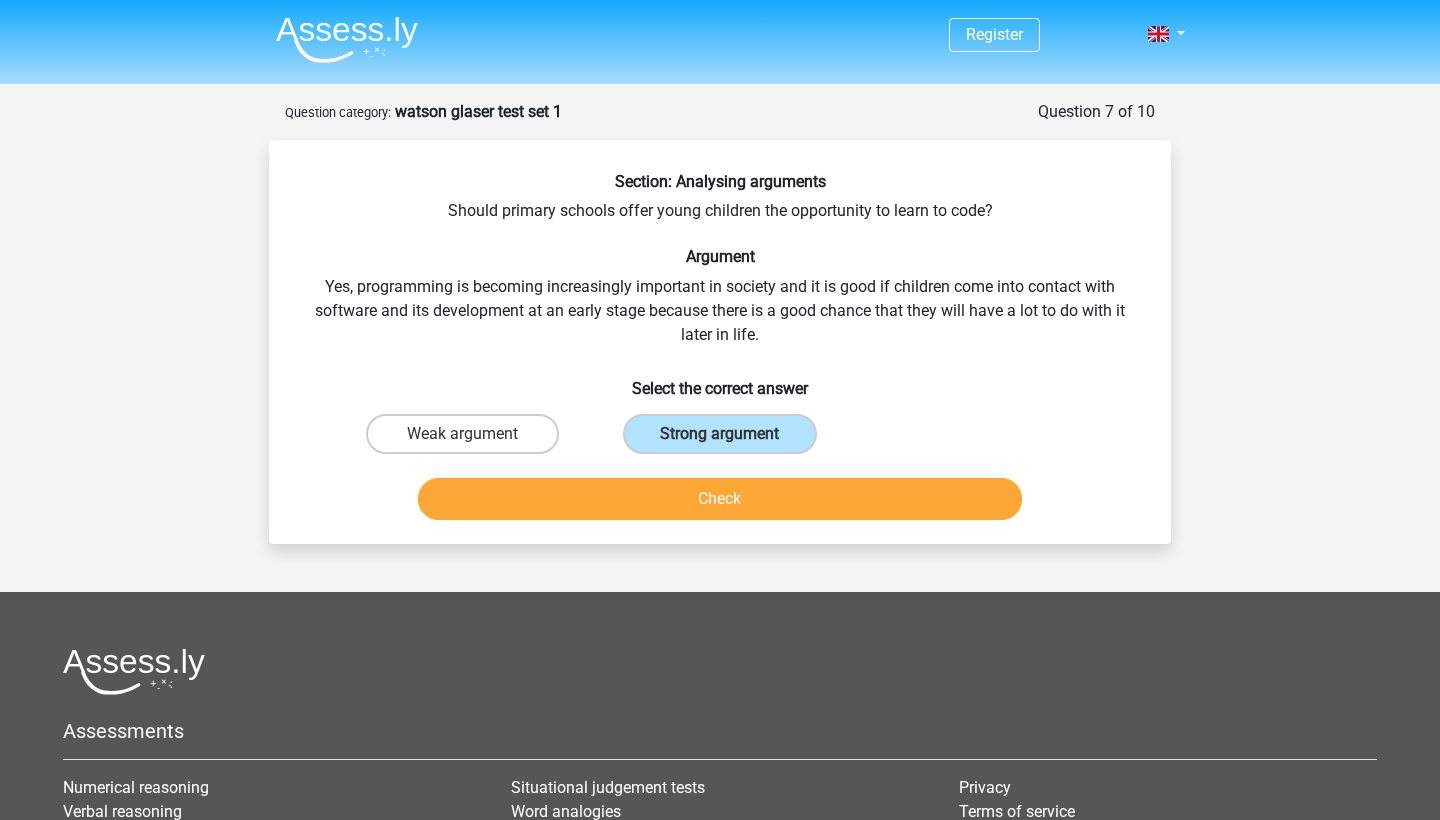 click on "Check" at bounding box center (720, 499) 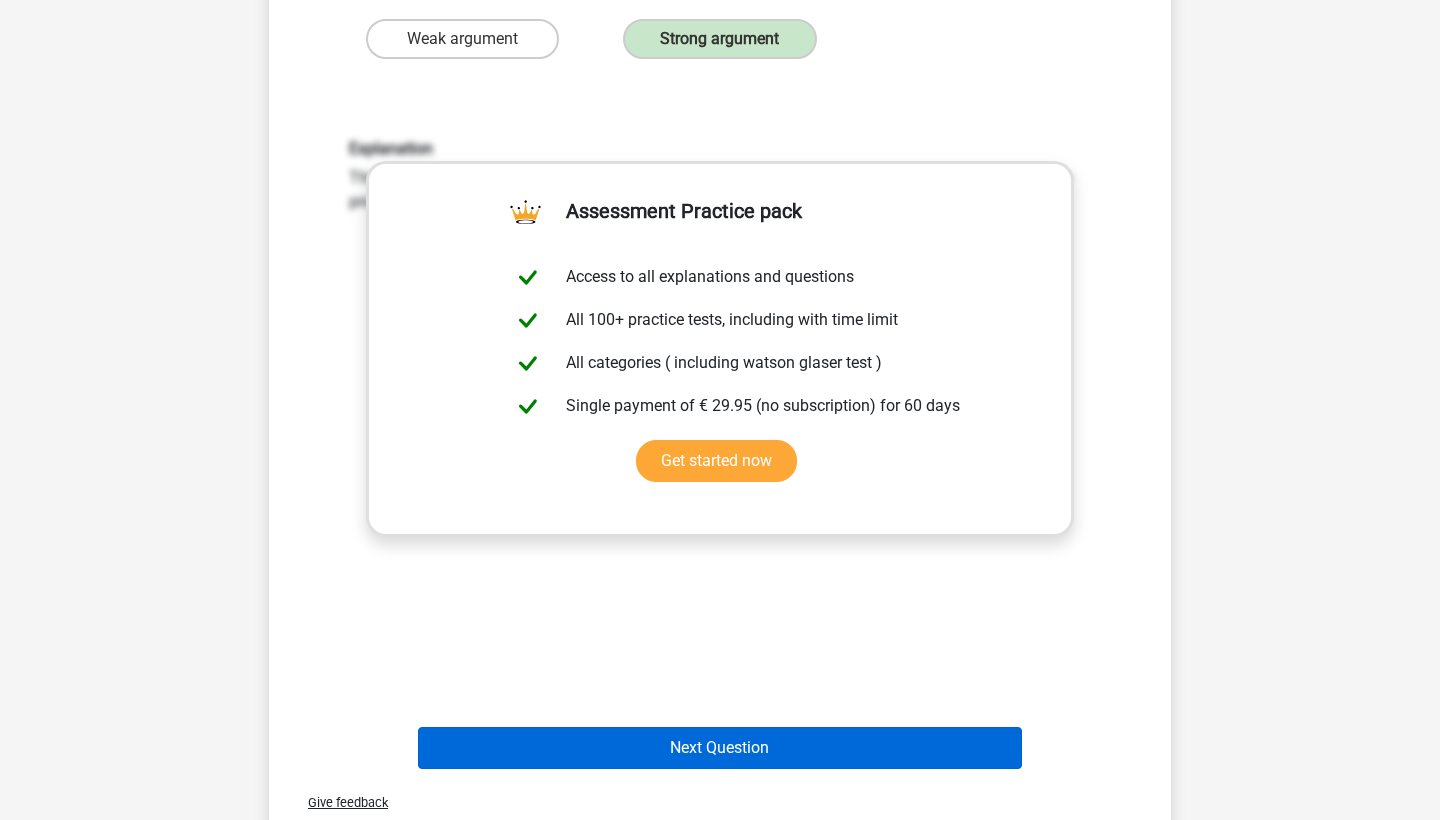 click on "Next Question" at bounding box center [720, 748] 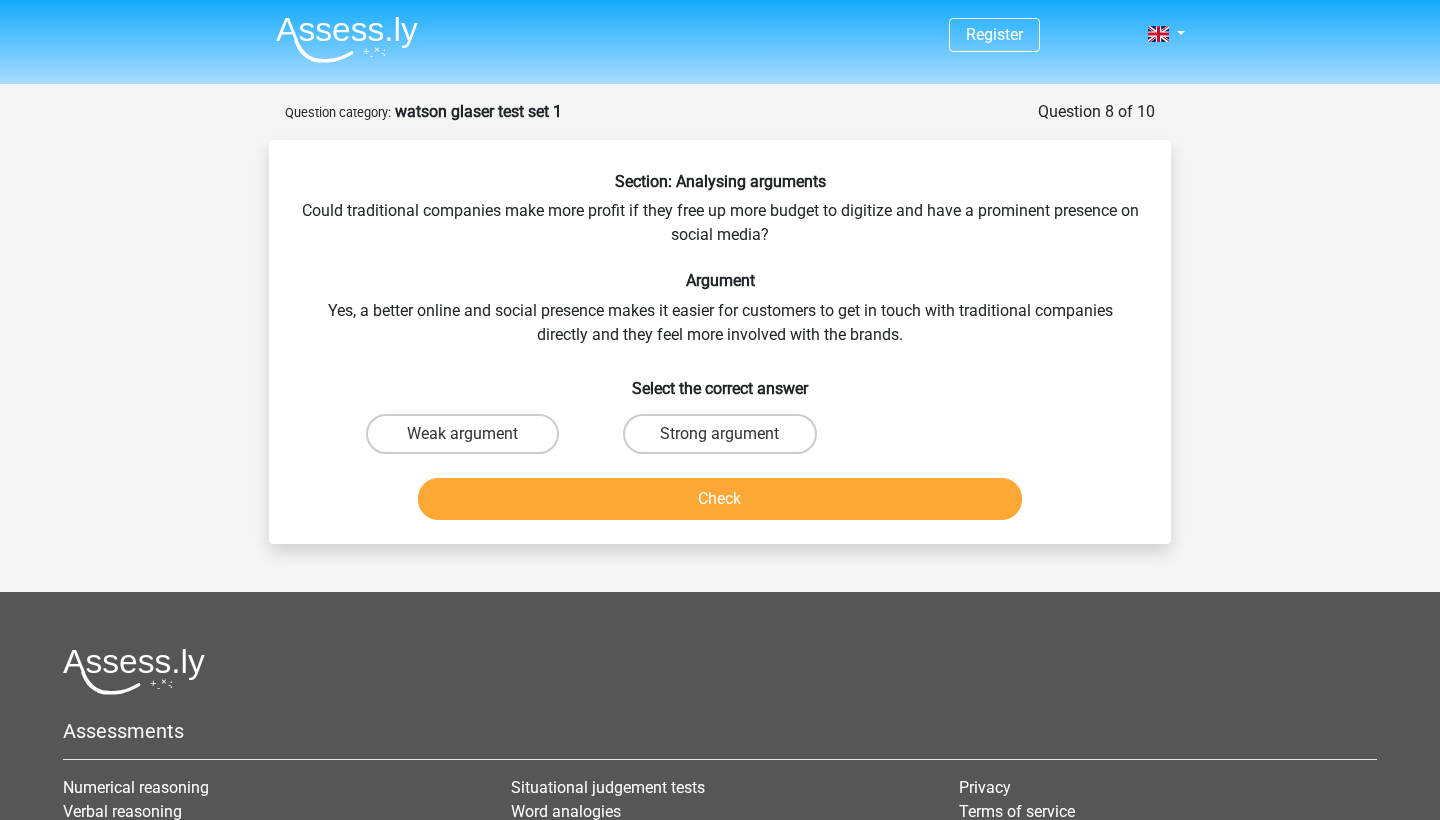 scroll, scrollTop: 0, scrollLeft: 0, axis: both 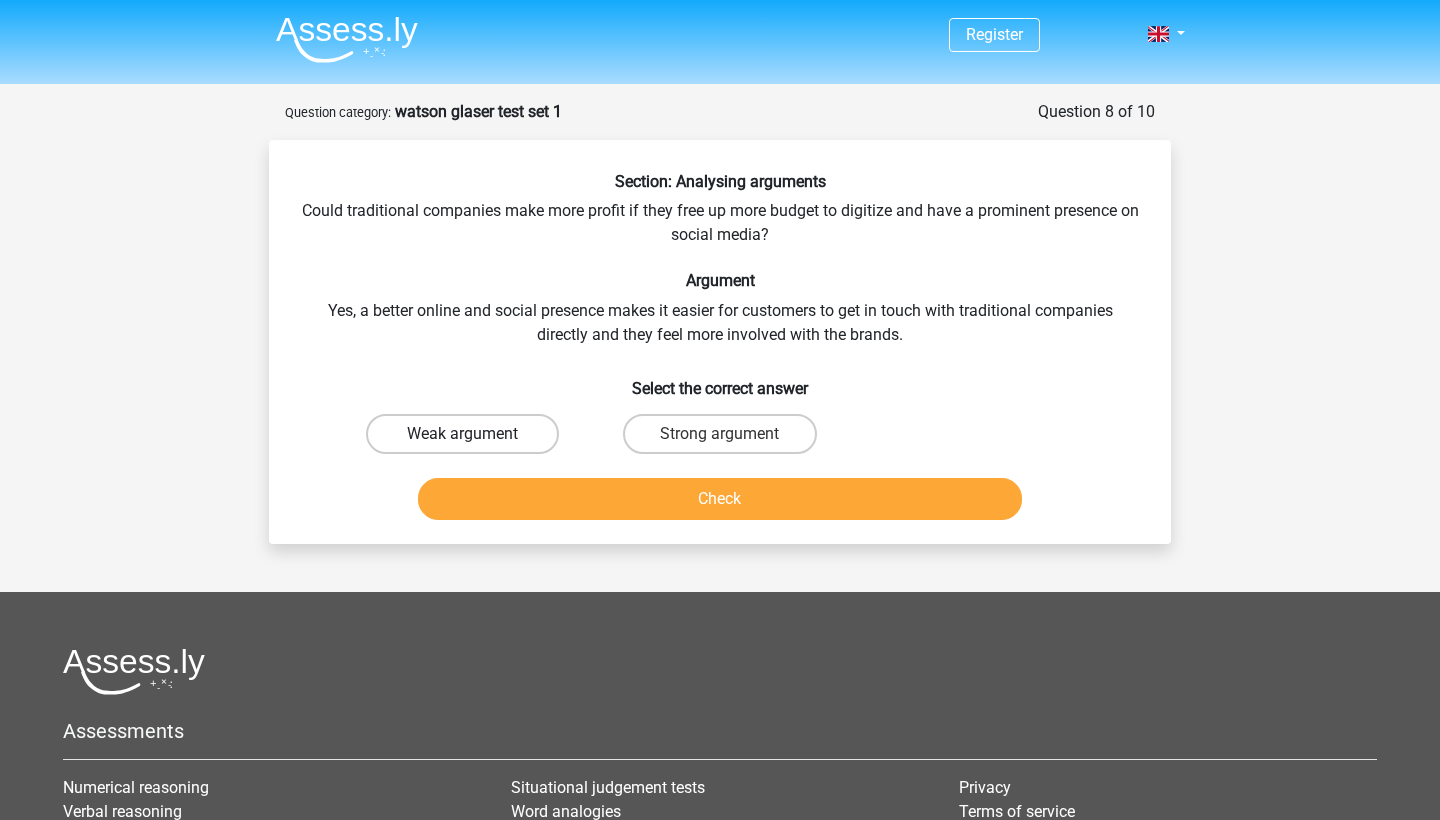 click on "Weak argument" at bounding box center [462, 434] 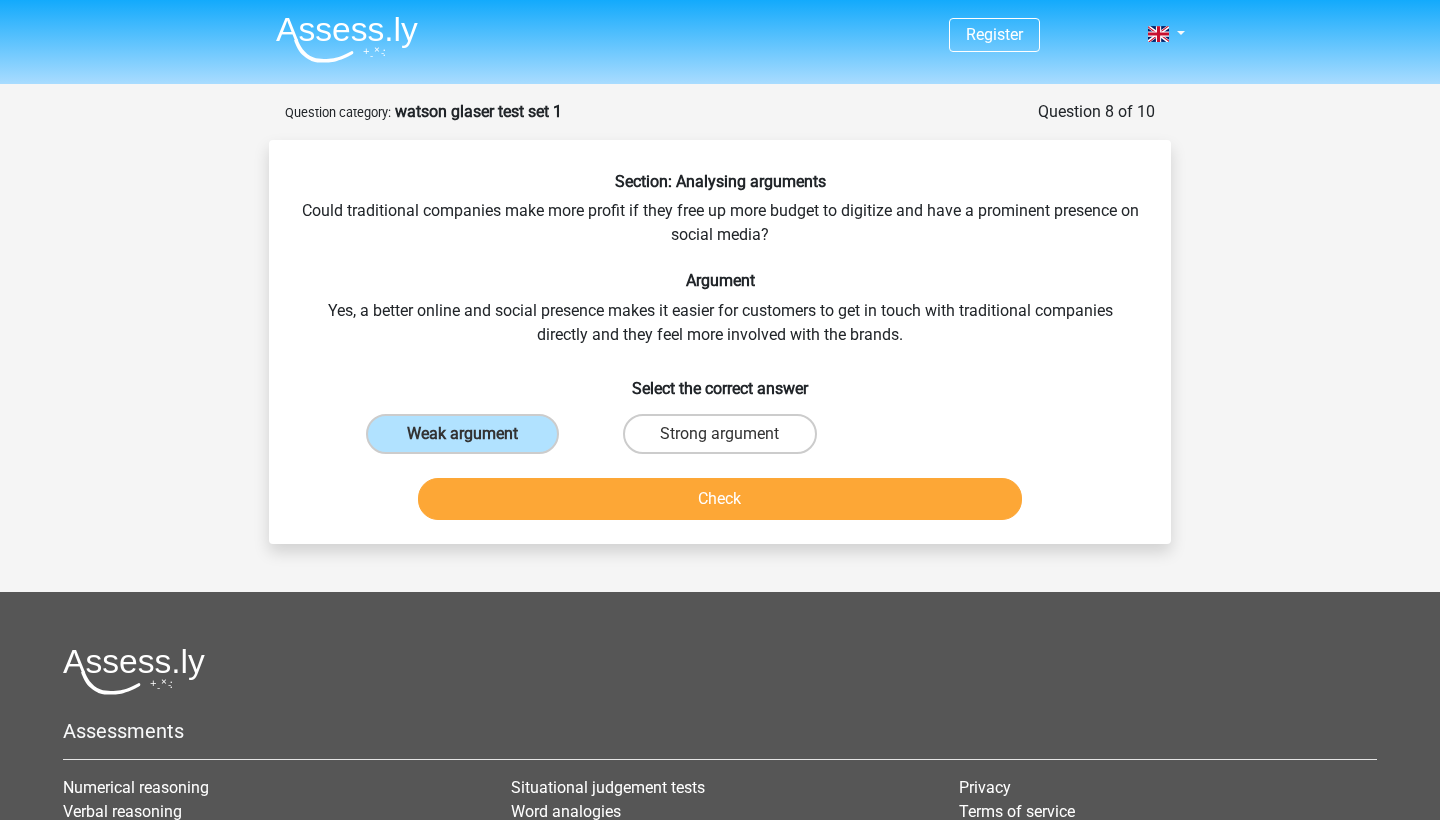 click on "Check" at bounding box center (720, 499) 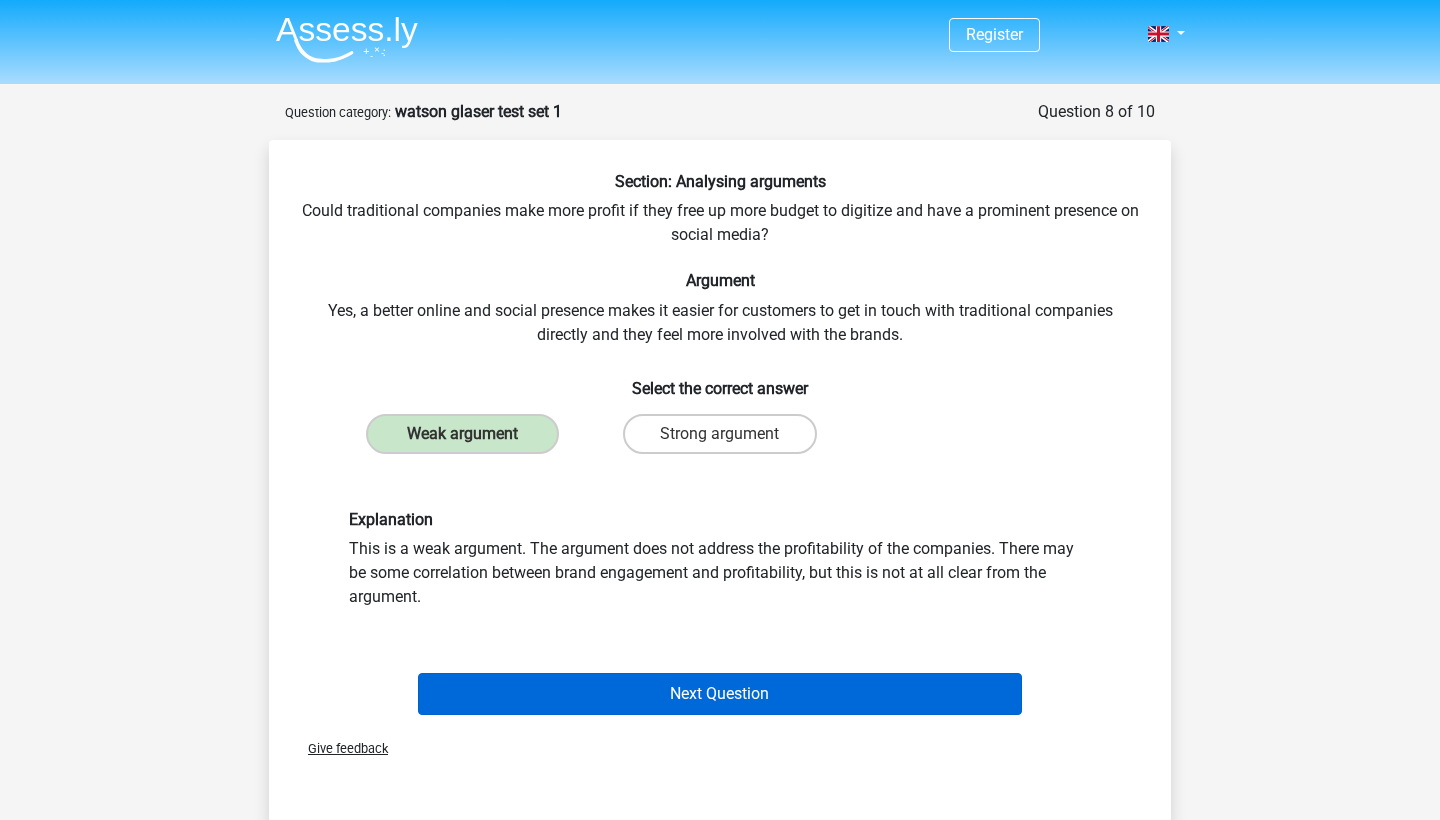 click on "Next Question" at bounding box center (720, 694) 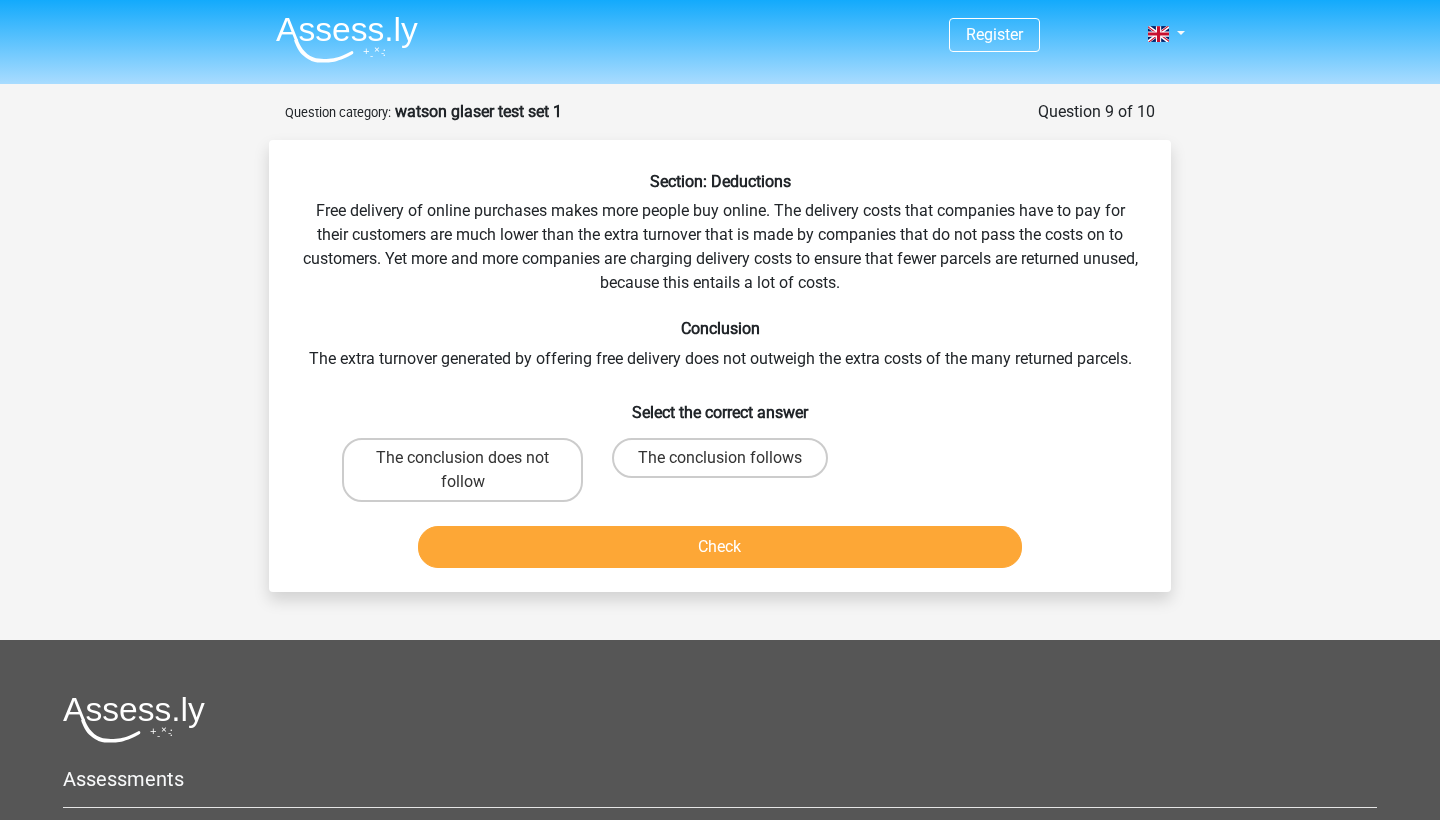 scroll, scrollTop: 0, scrollLeft: 0, axis: both 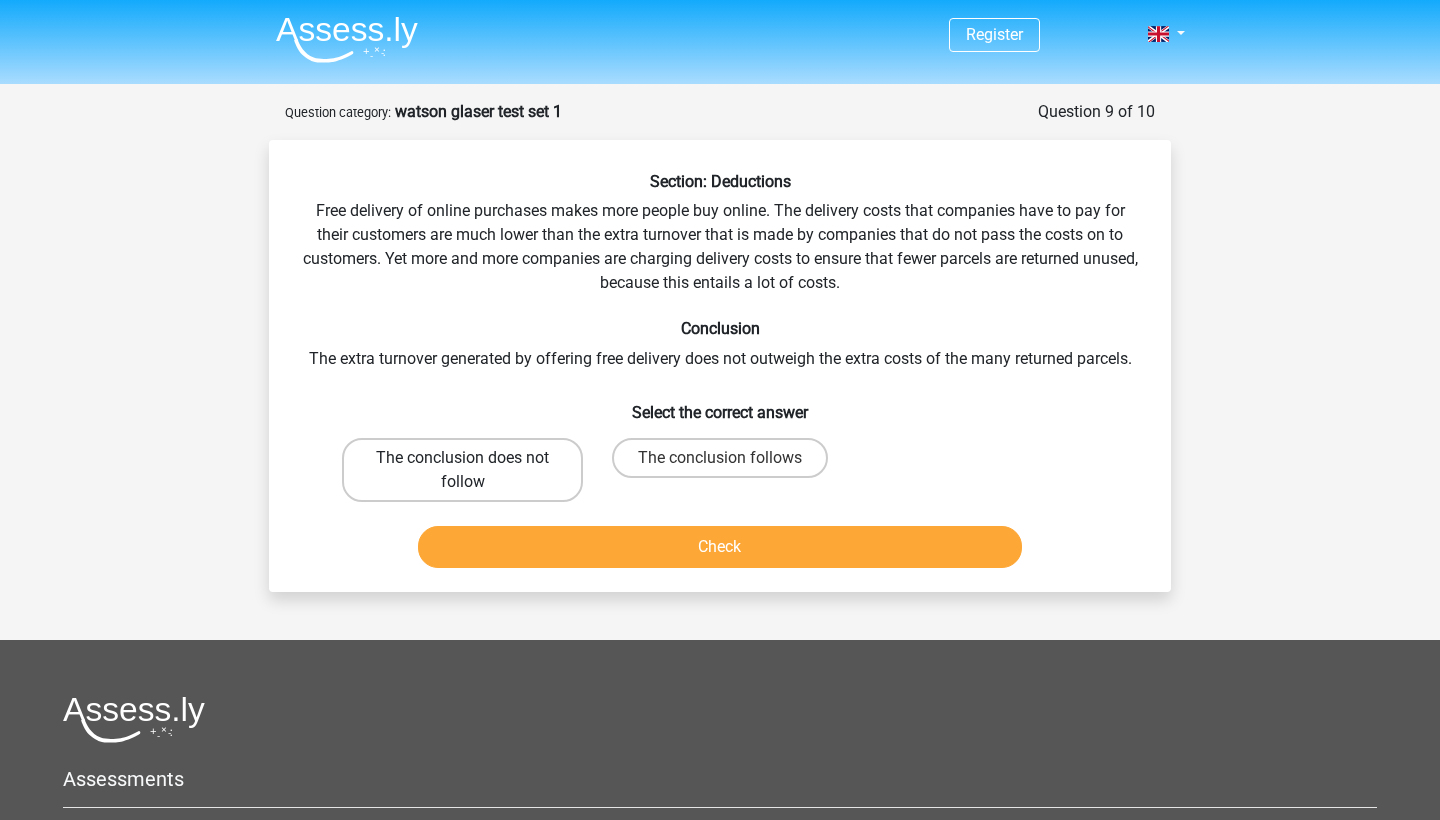 click on "The conclusion does not follow" at bounding box center [462, 470] 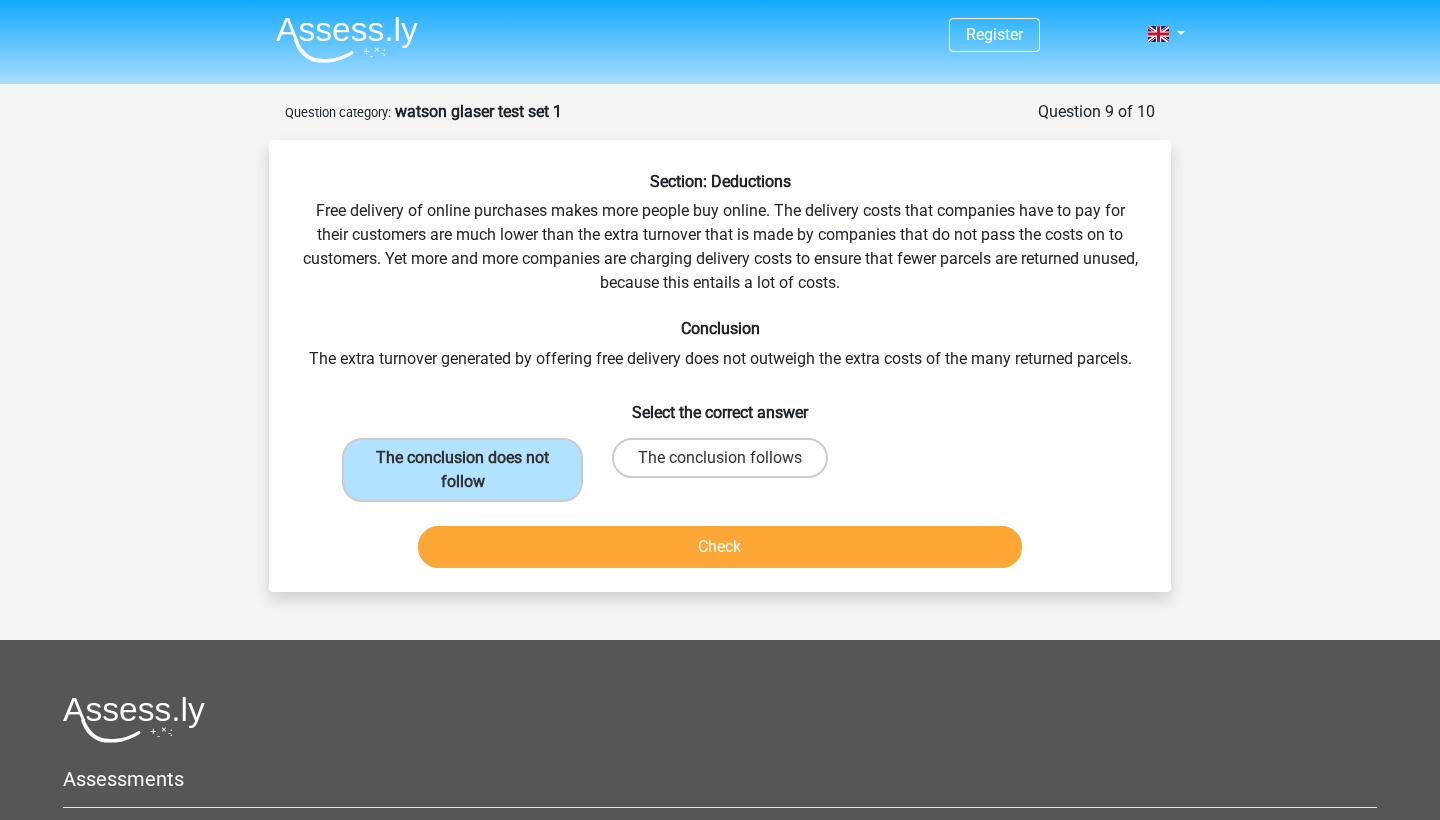 click on "Check" at bounding box center [720, 547] 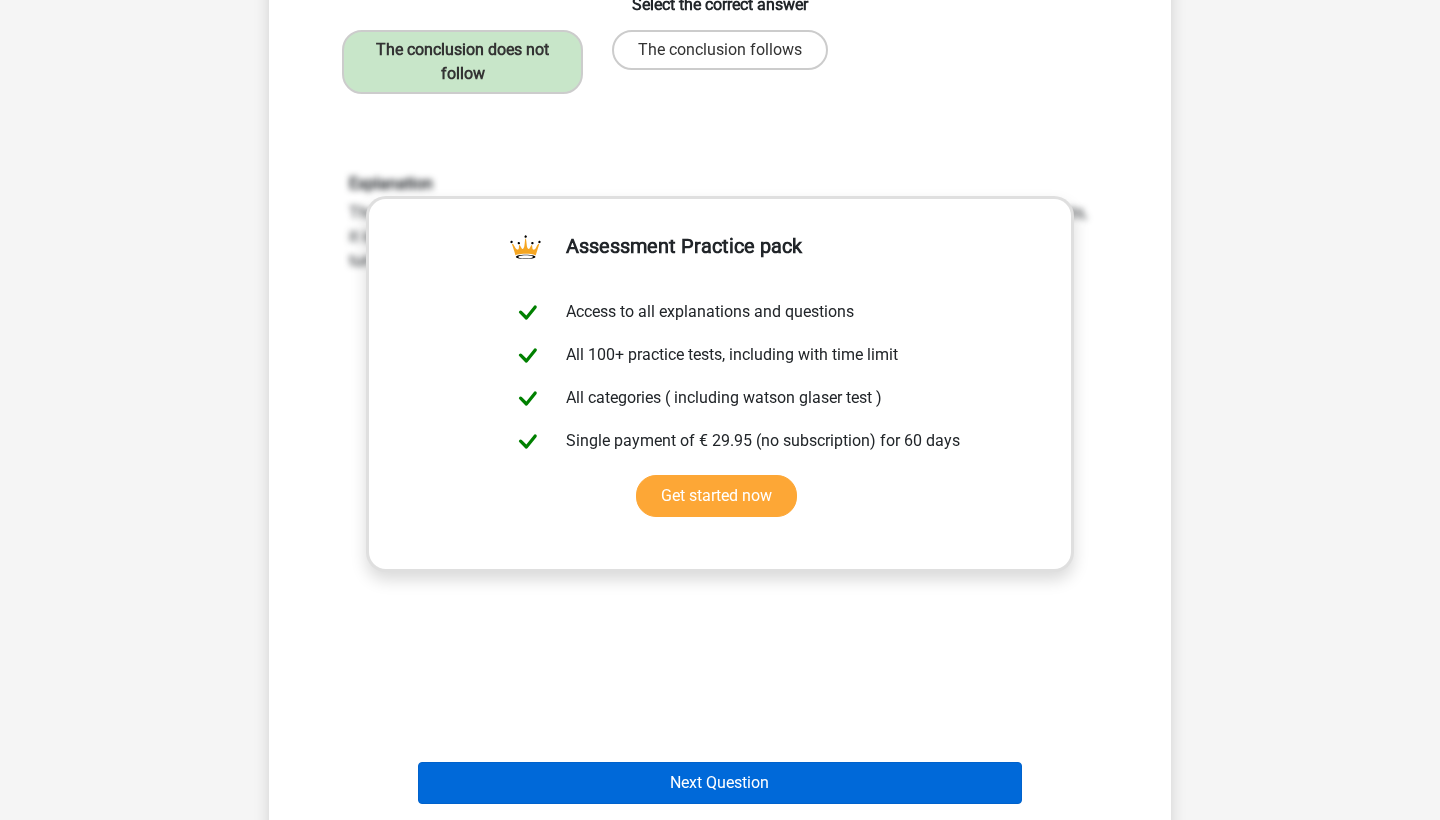 click on "Next Question" at bounding box center [720, 783] 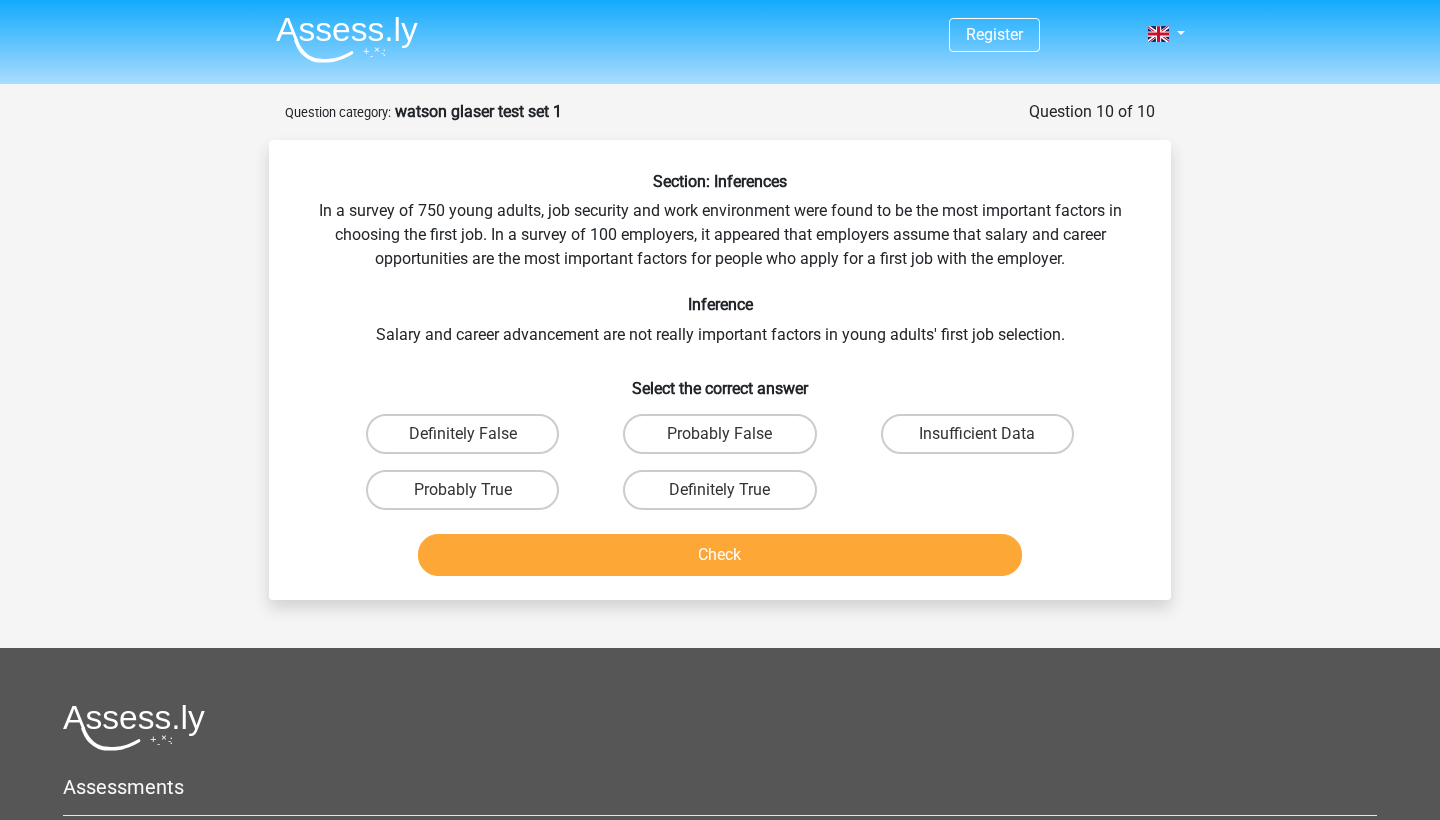 scroll, scrollTop: 0, scrollLeft: 0, axis: both 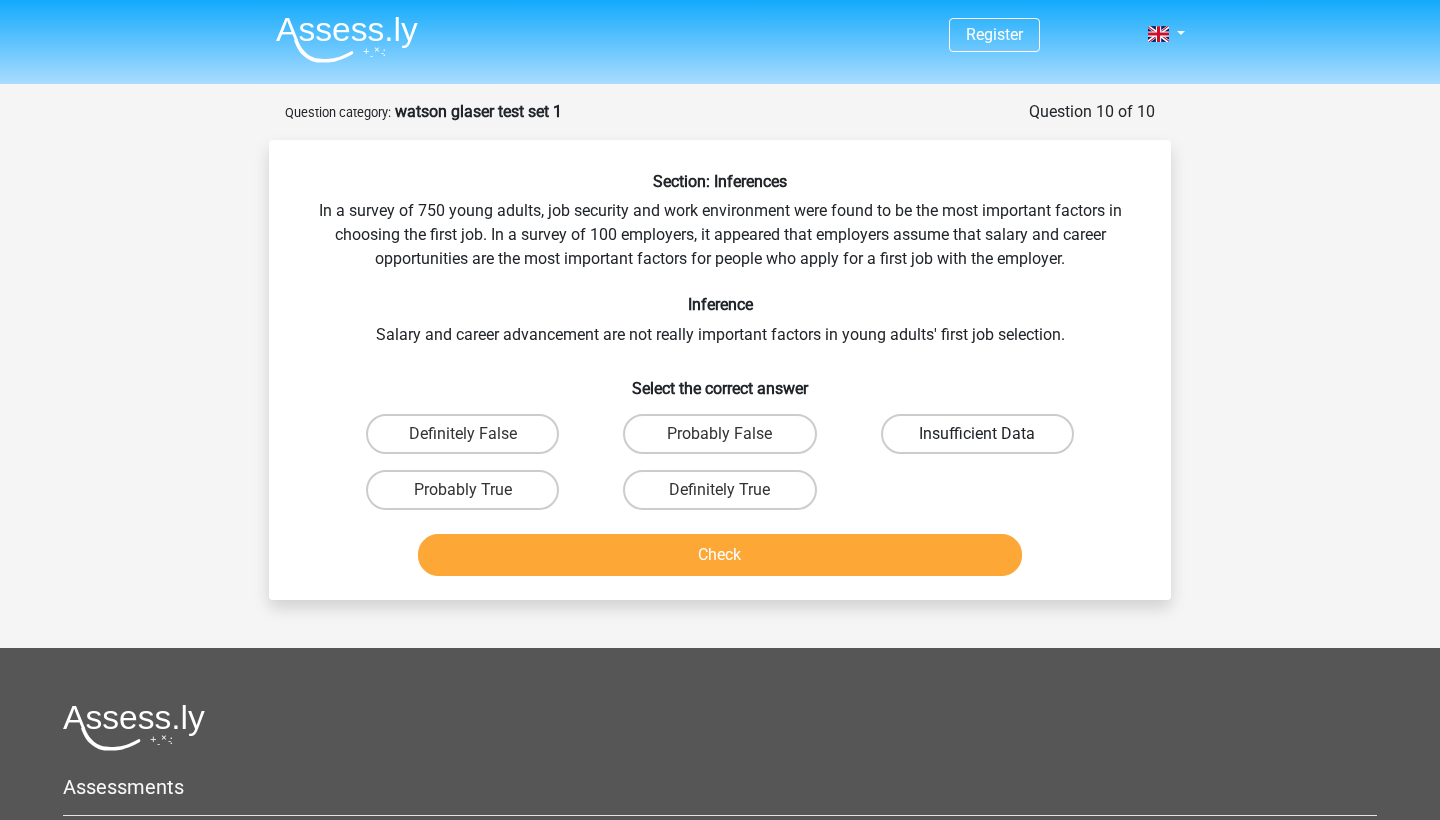 click on "Insufficient Data" at bounding box center [977, 434] 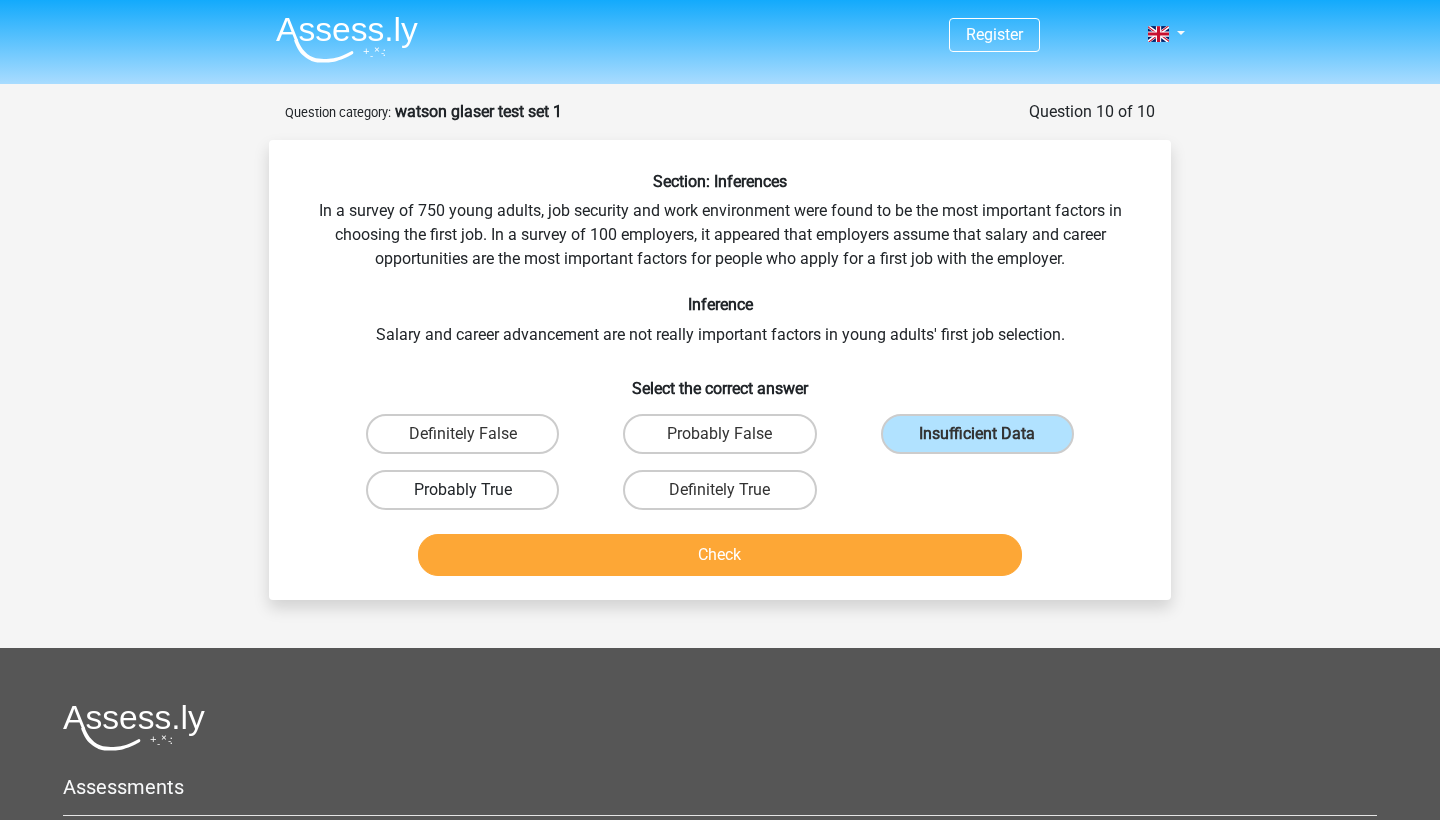 click on "Probably True" at bounding box center [462, 490] 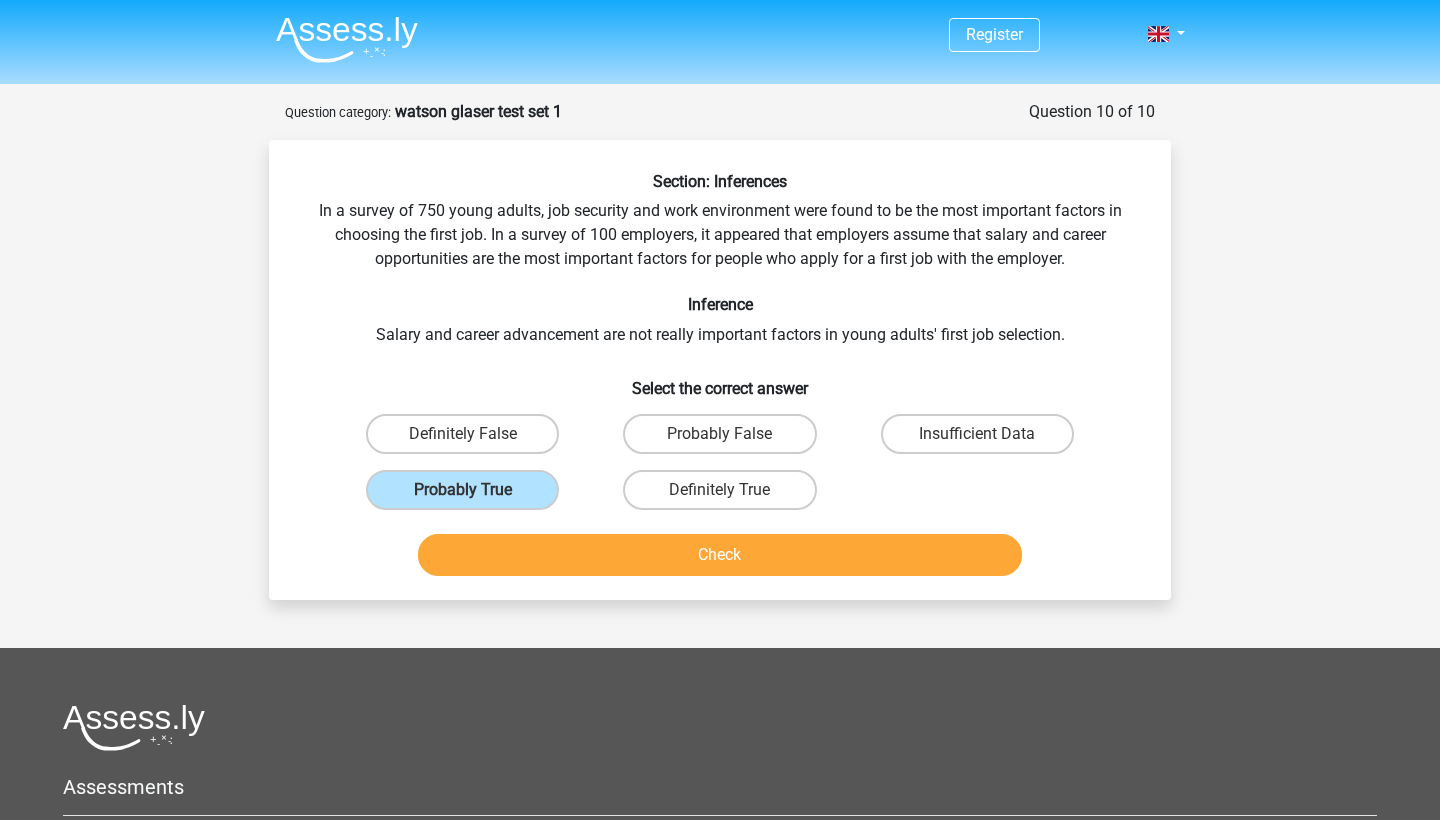 click on "Check" at bounding box center [720, 555] 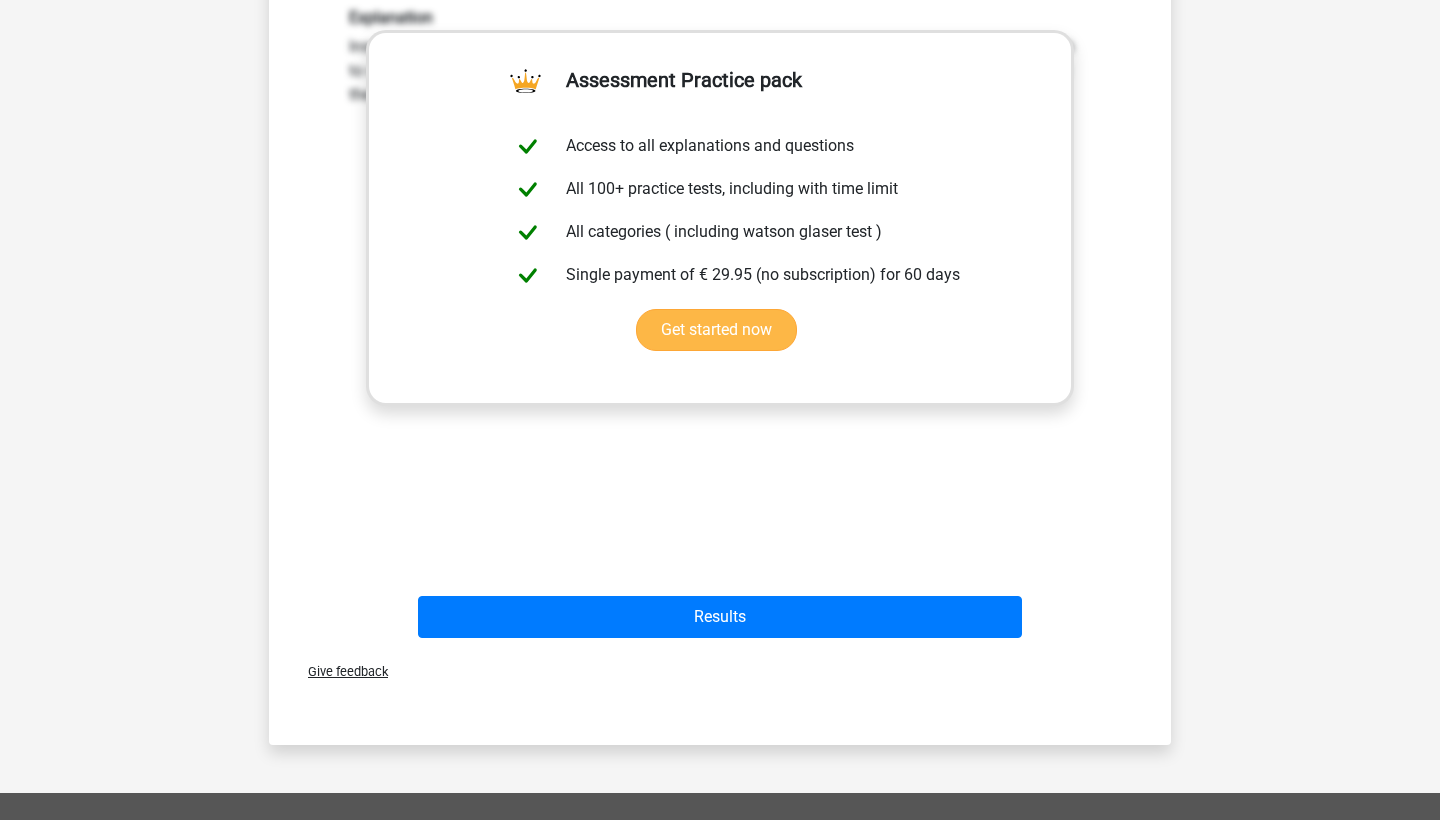 scroll, scrollTop: 561, scrollLeft: 0, axis: vertical 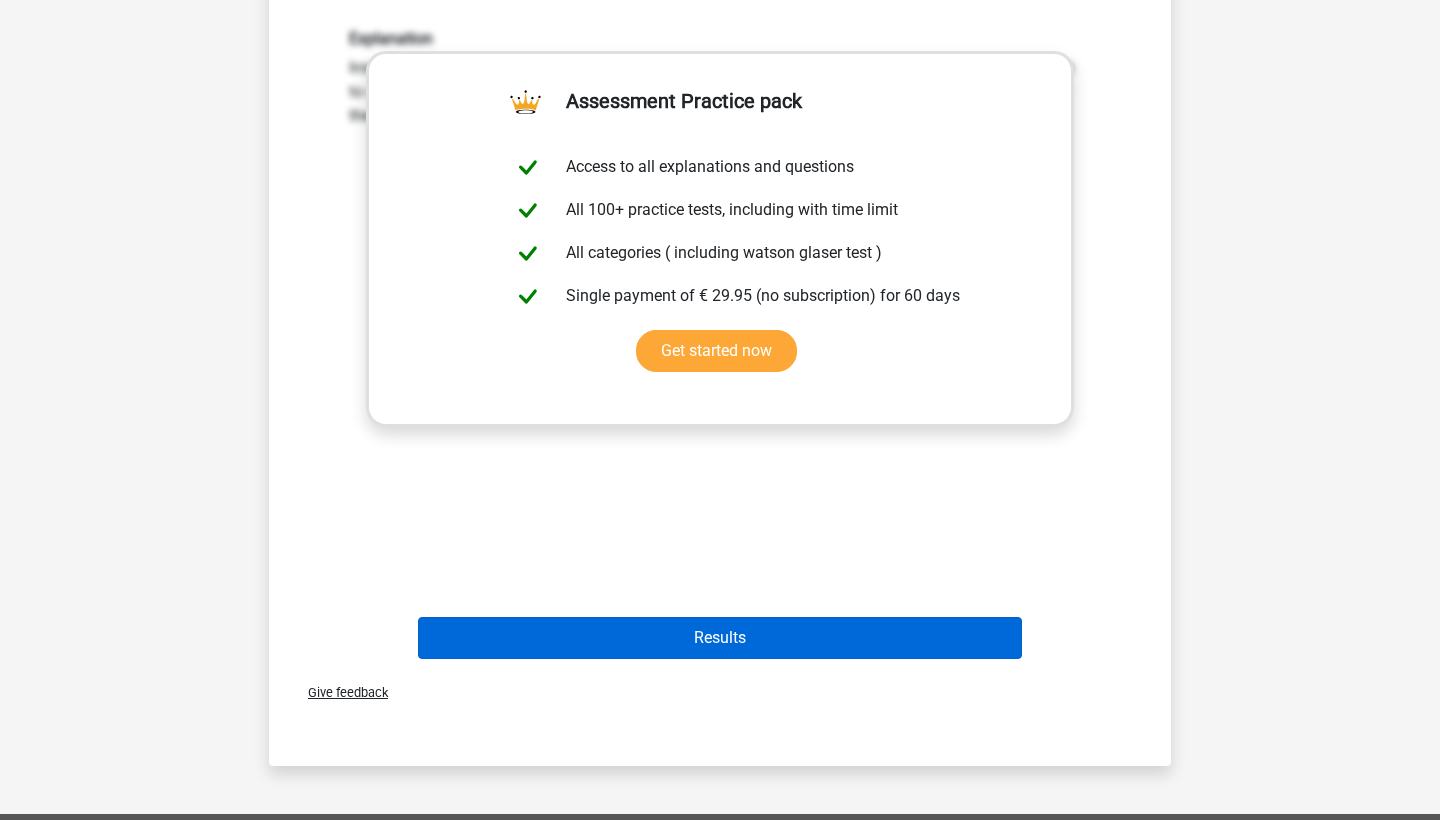 click on "Results" at bounding box center [720, 638] 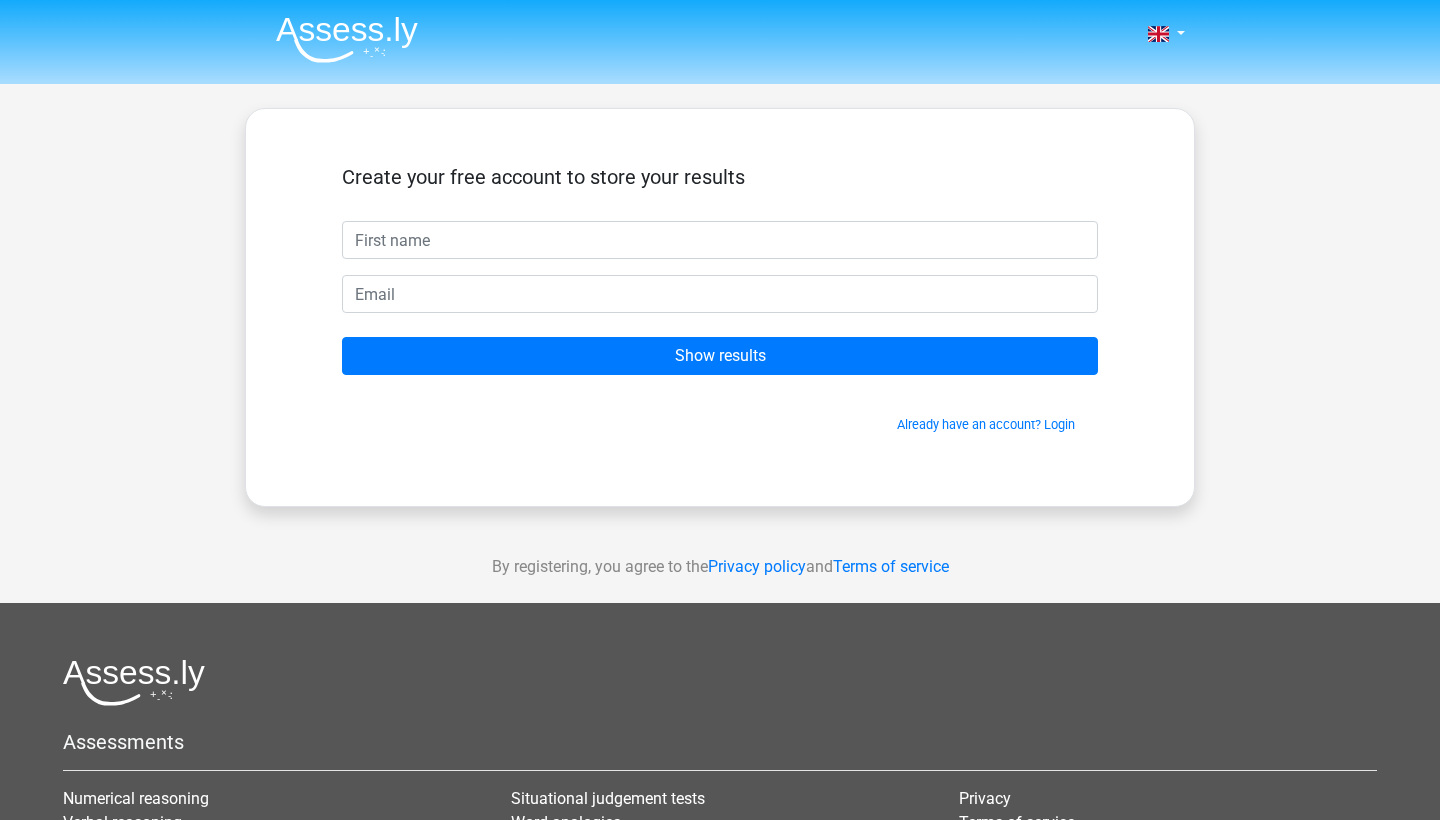 scroll, scrollTop: 0, scrollLeft: 0, axis: both 